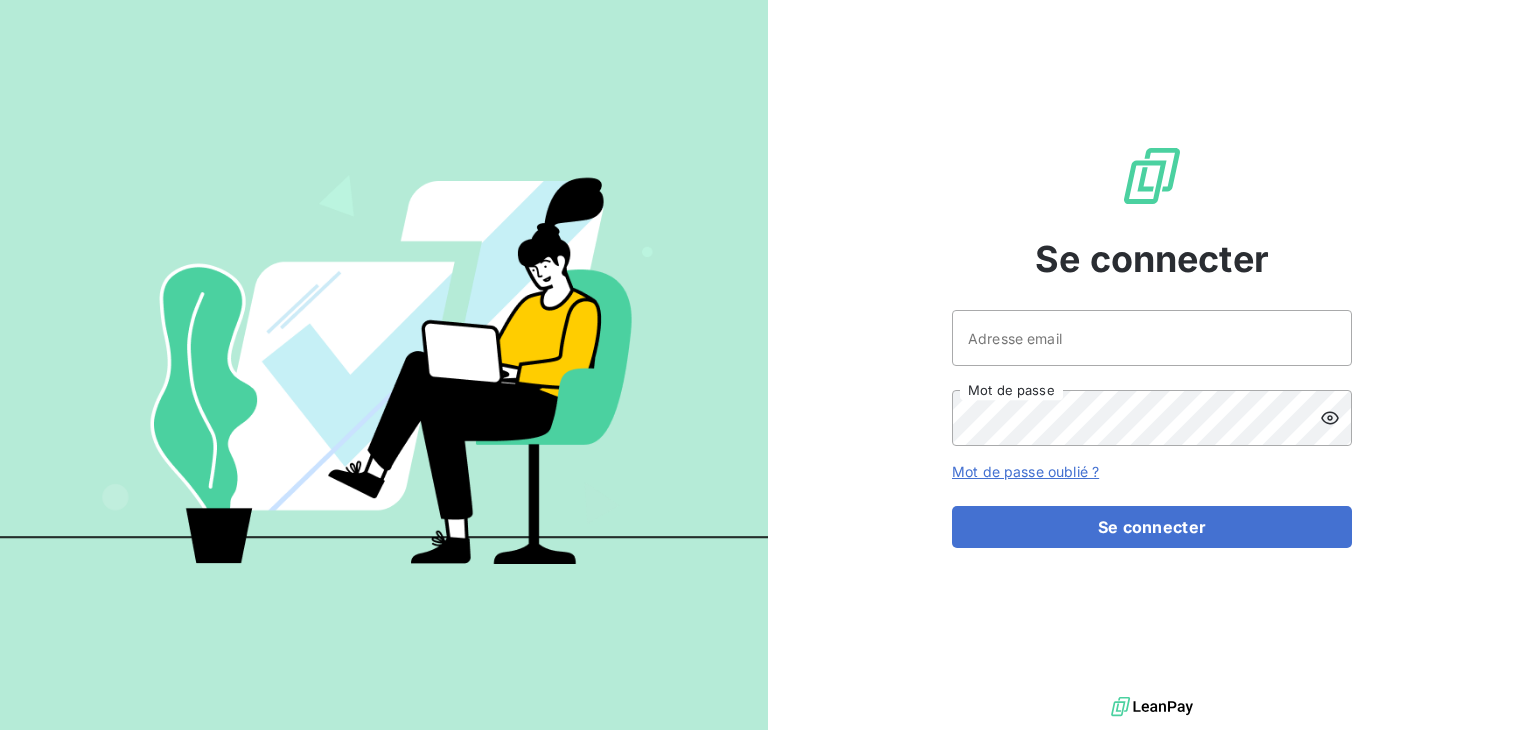 scroll, scrollTop: 0, scrollLeft: 0, axis: both 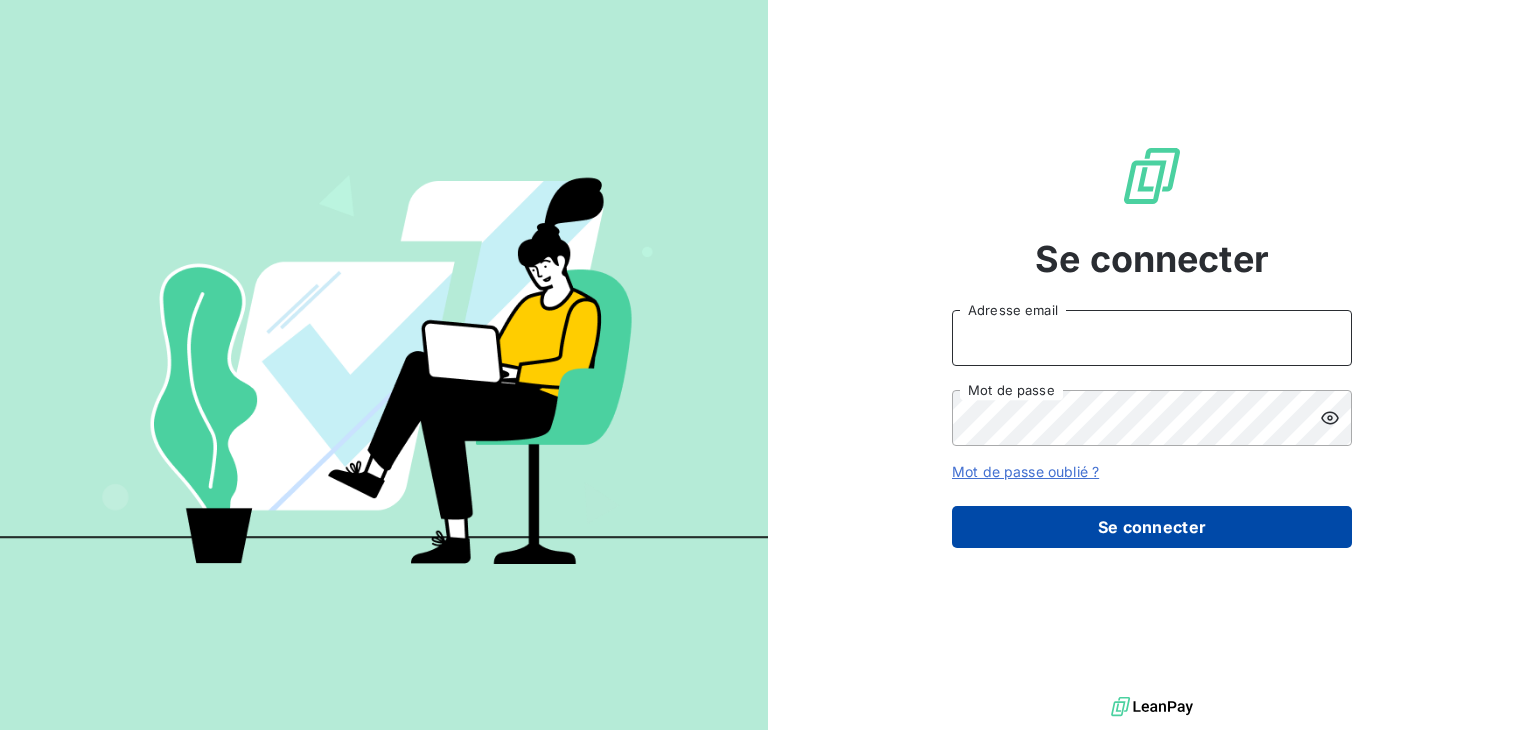 type on "anett.nordpicardie.ap@anett.fr" 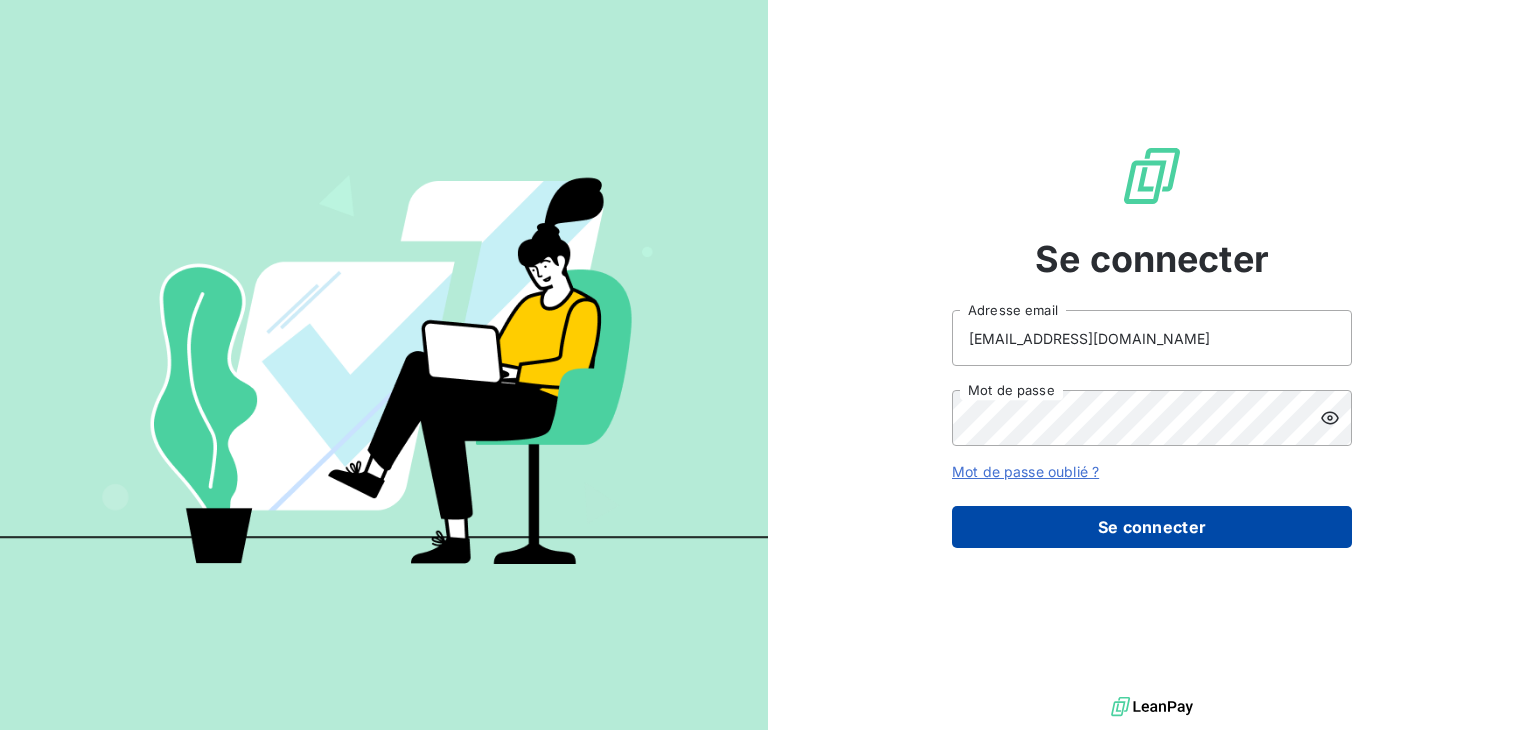 click on "Se connecter" at bounding box center [1152, 527] 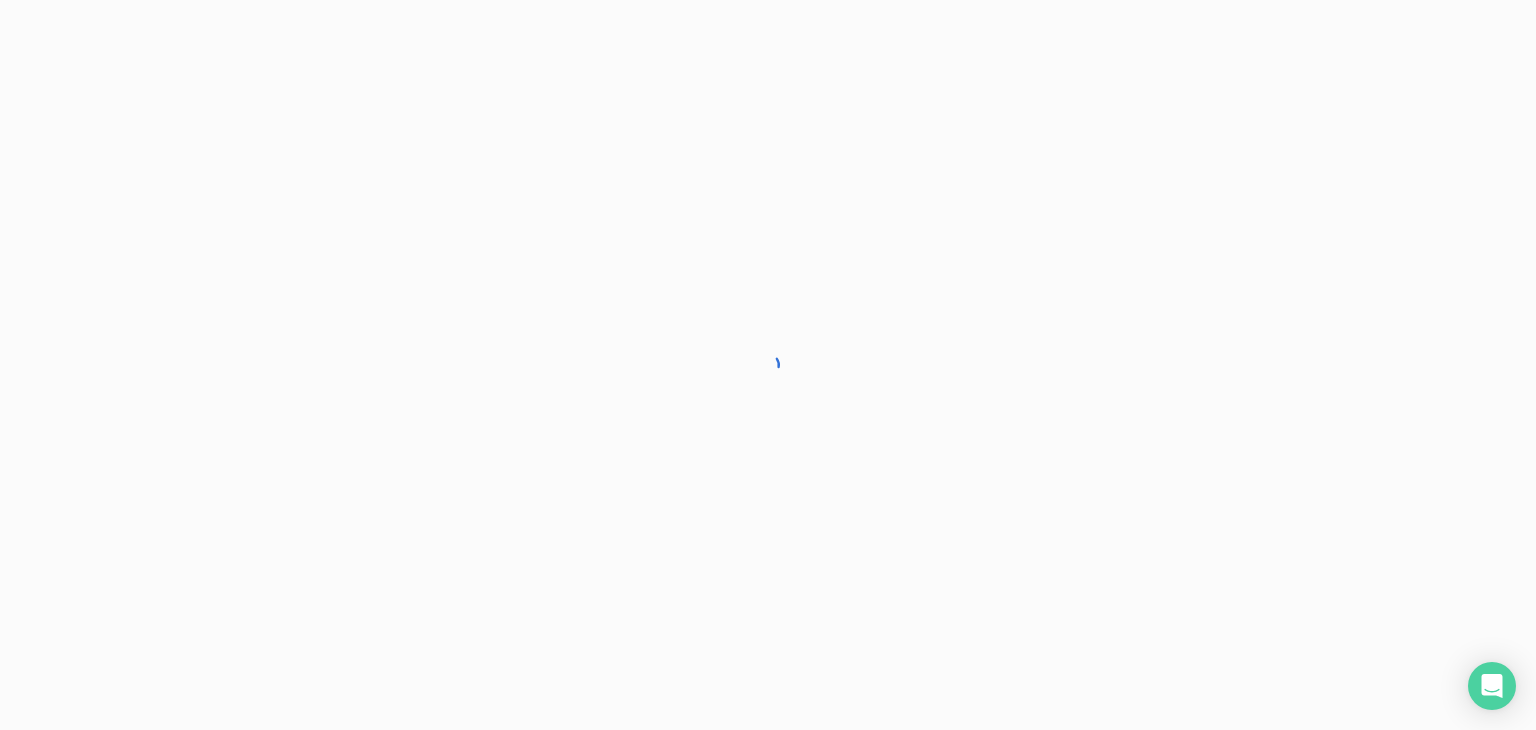 scroll, scrollTop: 0, scrollLeft: 0, axis: both 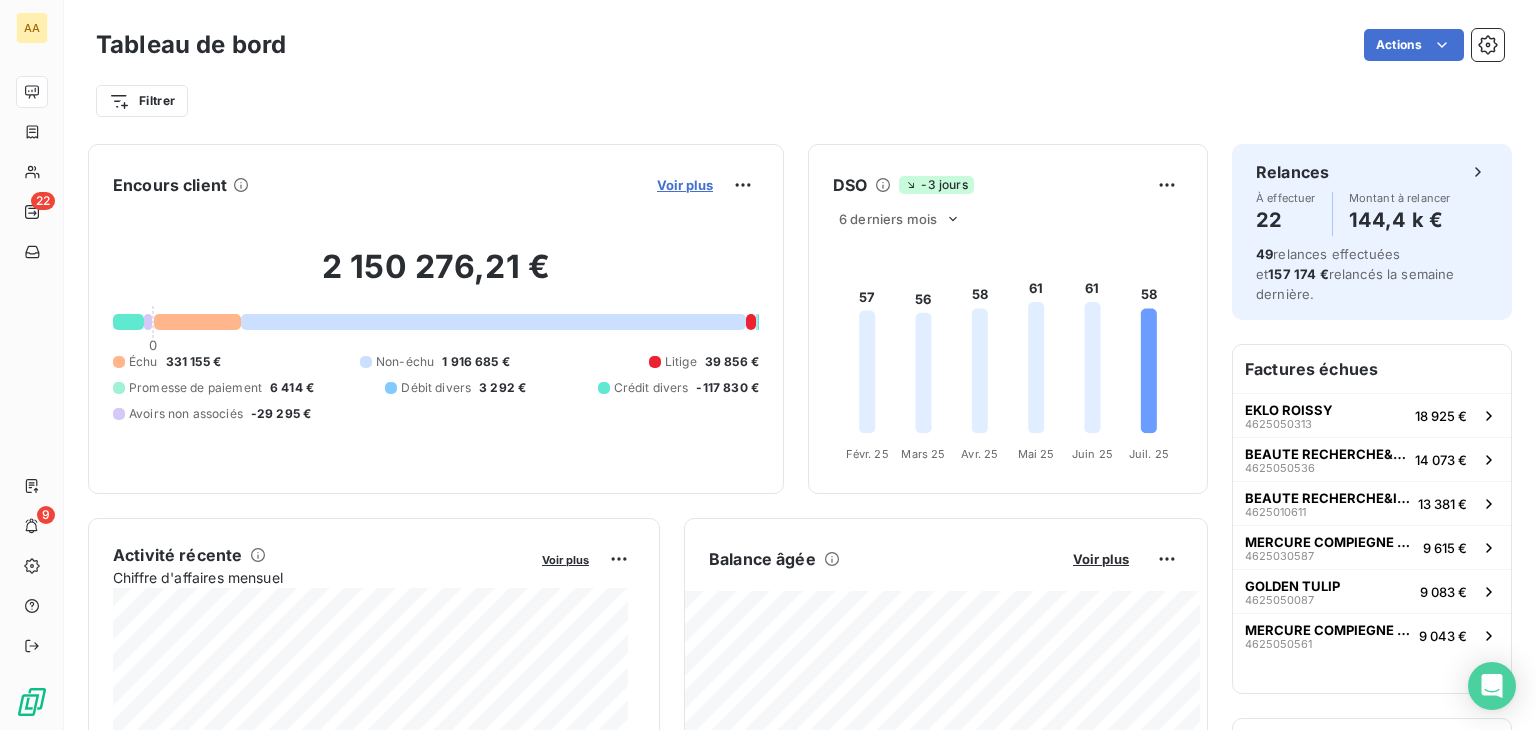 click on "Voir plus" at bounding box center [685, 185] 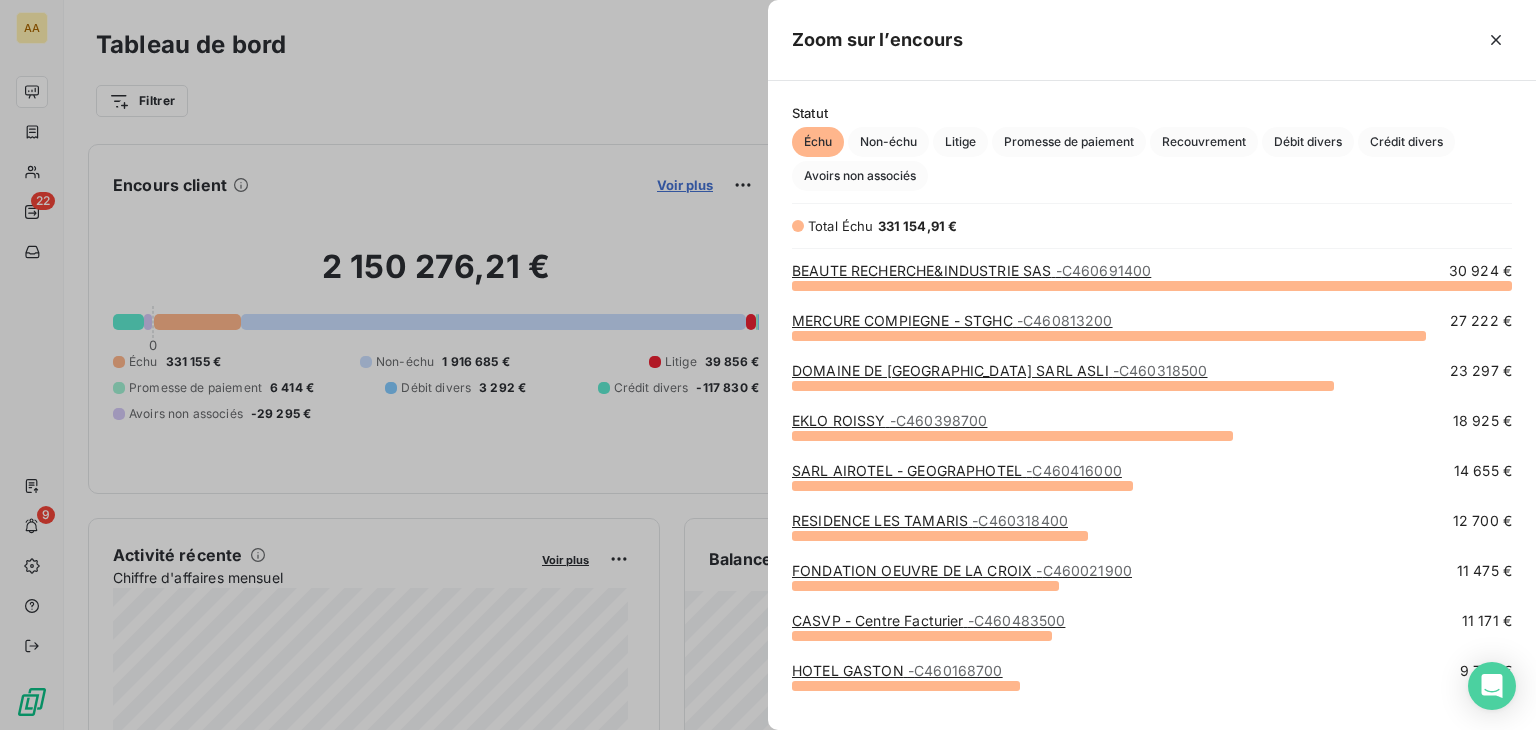 scroll, scrollTop: 16, scrollLeft: 16, axis: both 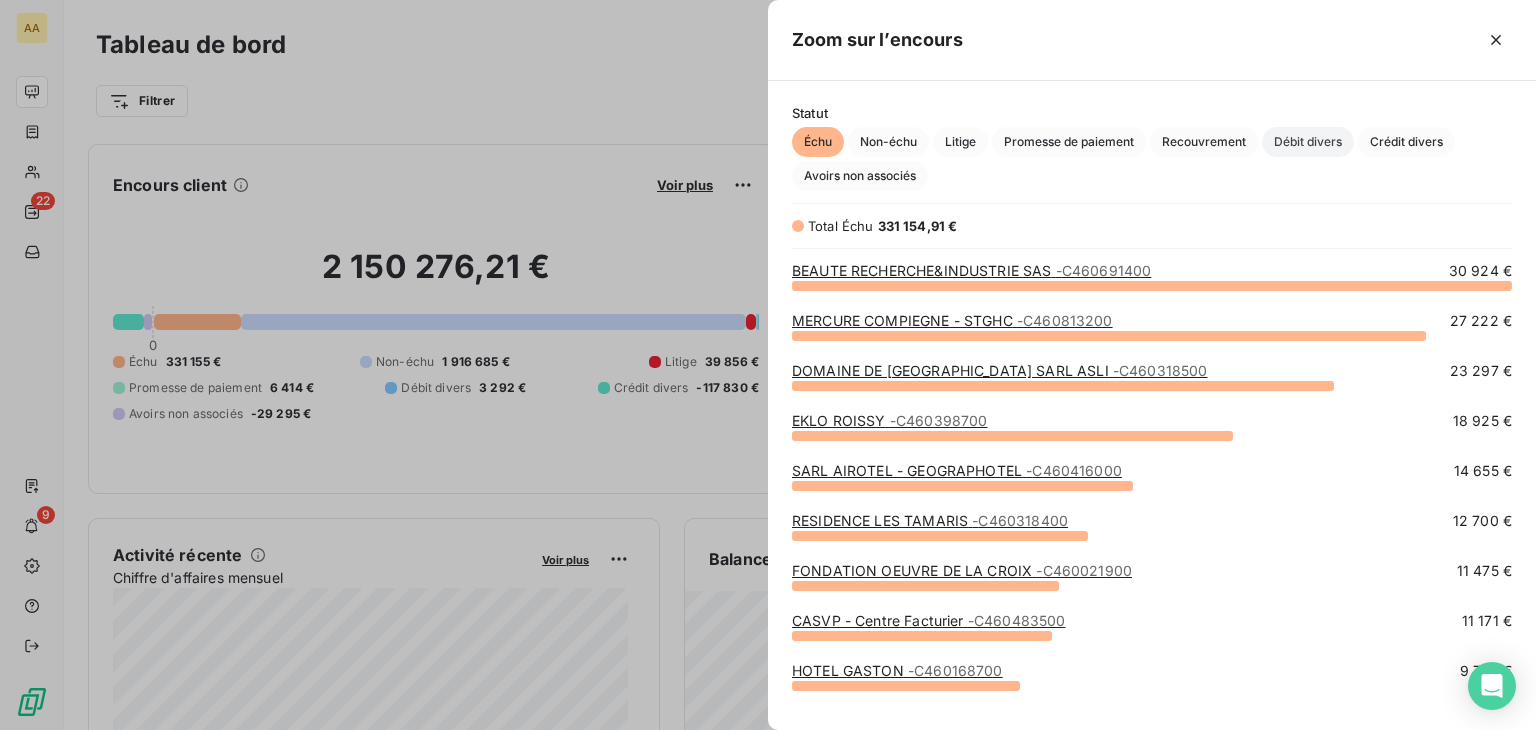 click on "Débit divers" at bounding box center [1308, 142] 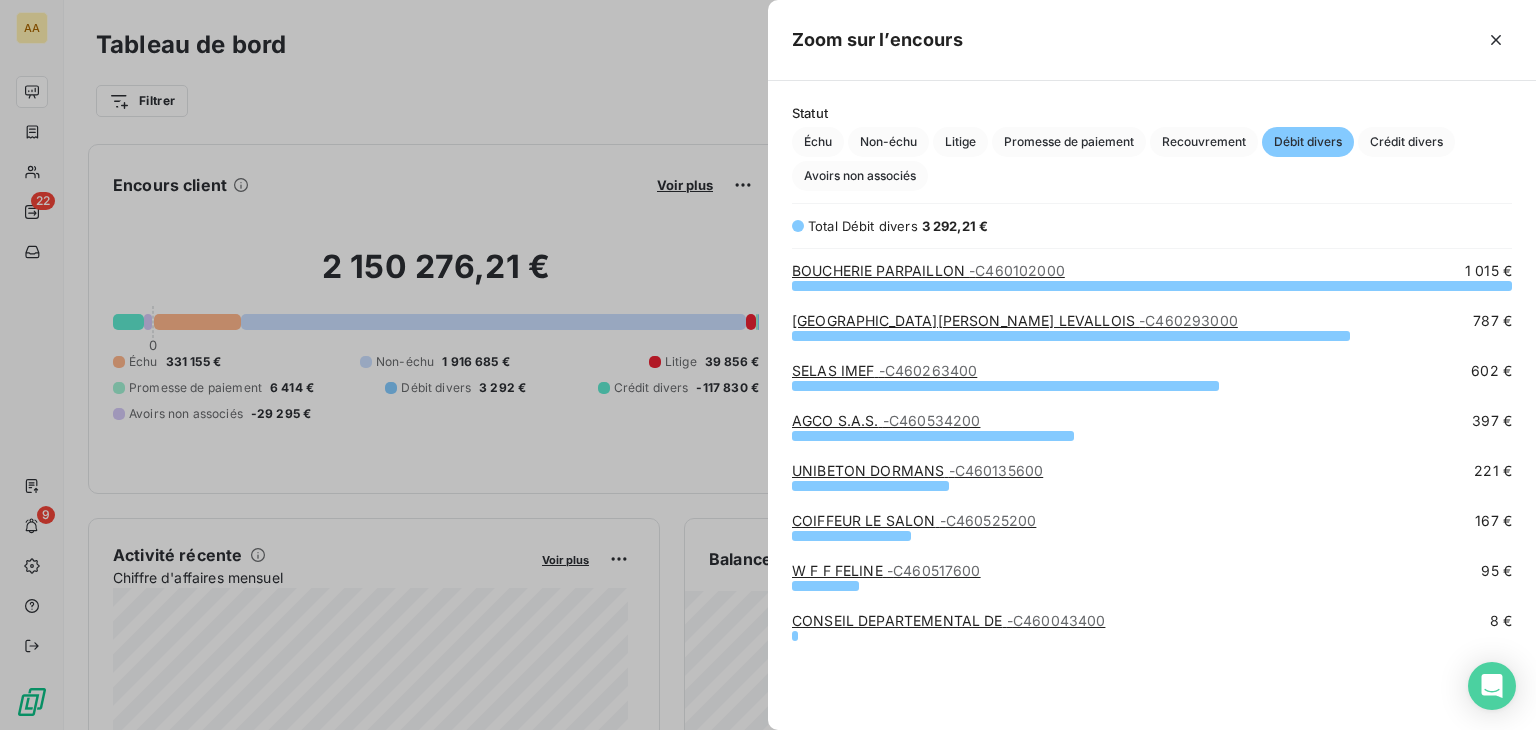 scroll, scrollTop: 16, scrollLeft: 16, axis: both 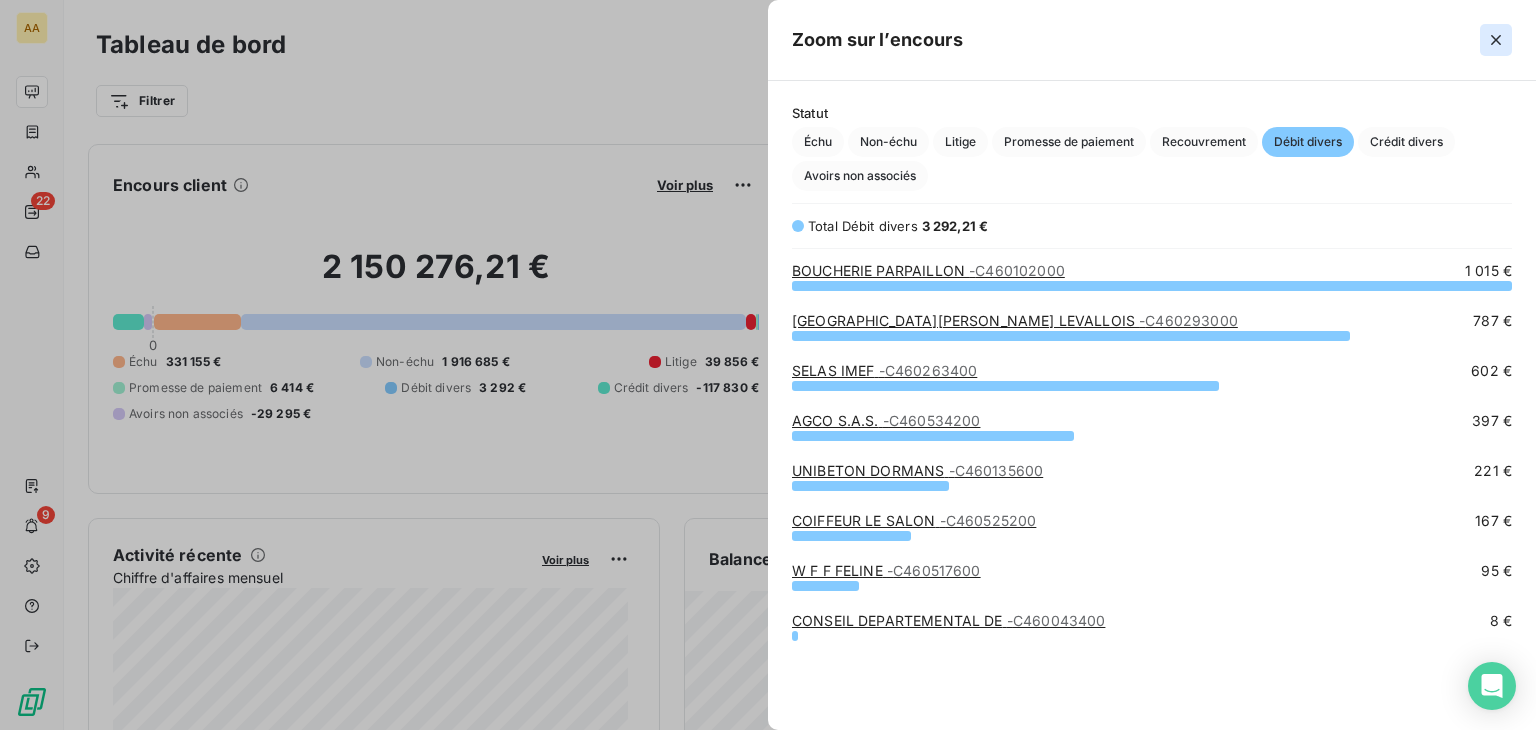 click 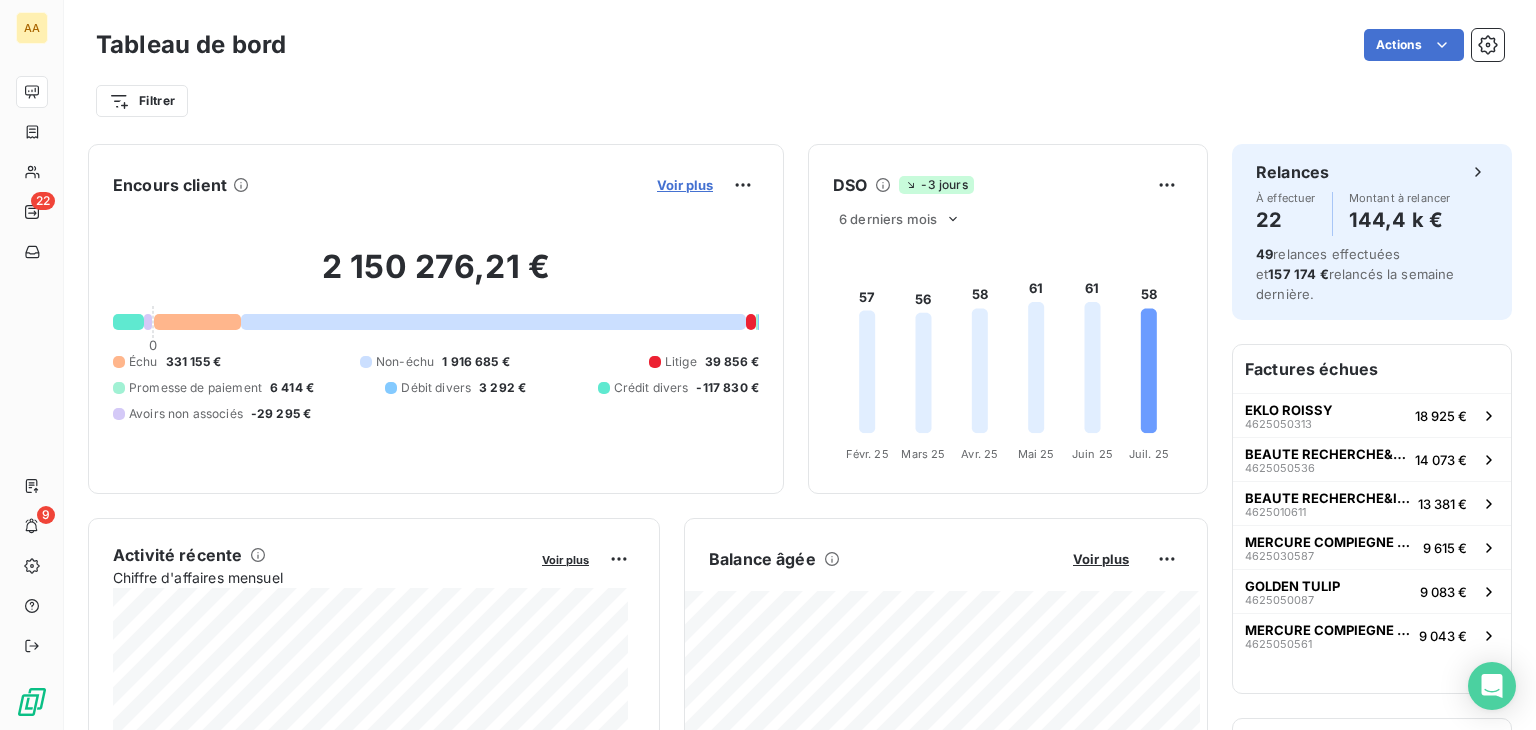 click on "Voir plus" at bounding box center [685, 185] 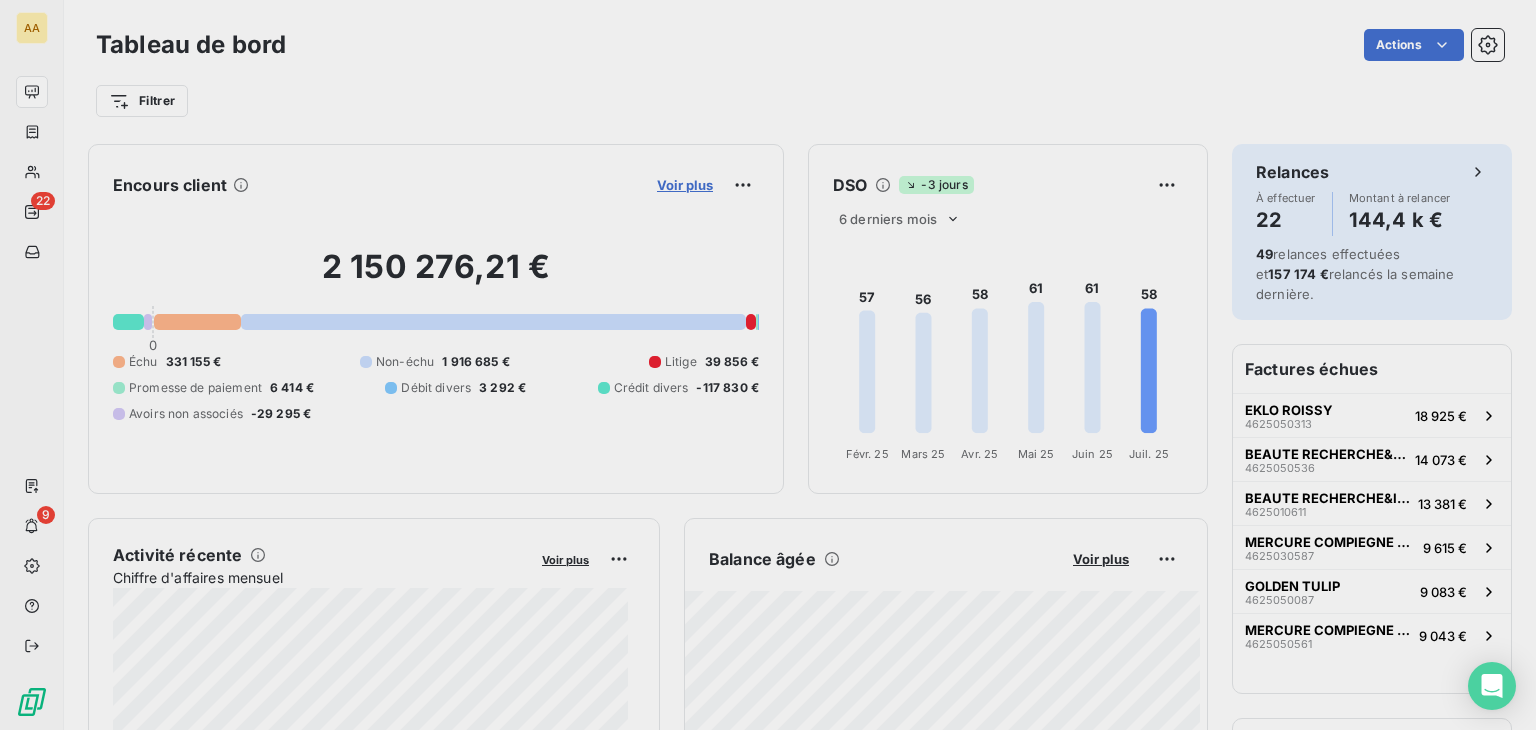 scroll, scrollTop: 16, scrollLeft: 16, axis: both 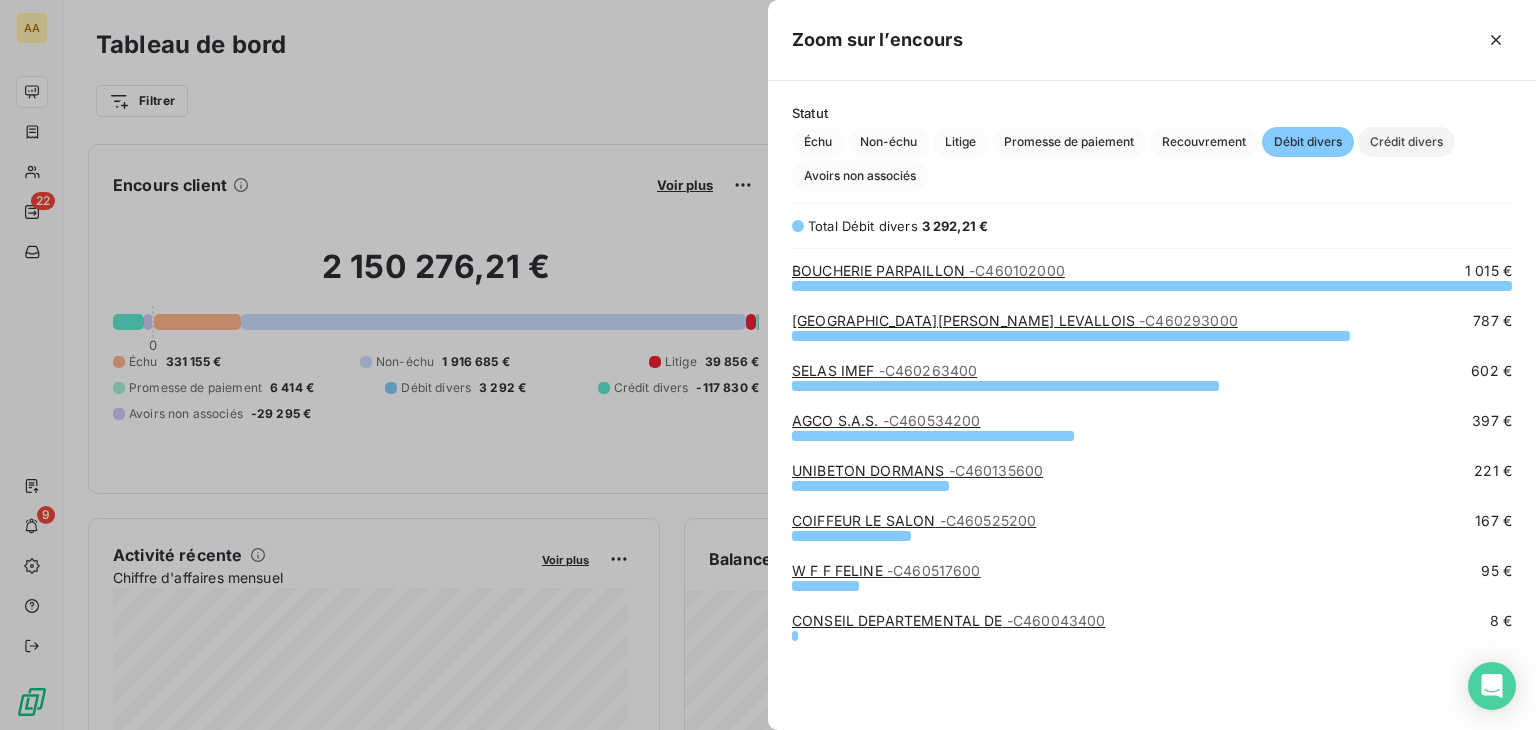 click on "Crédit divers" at bounding box center [1406, 142] 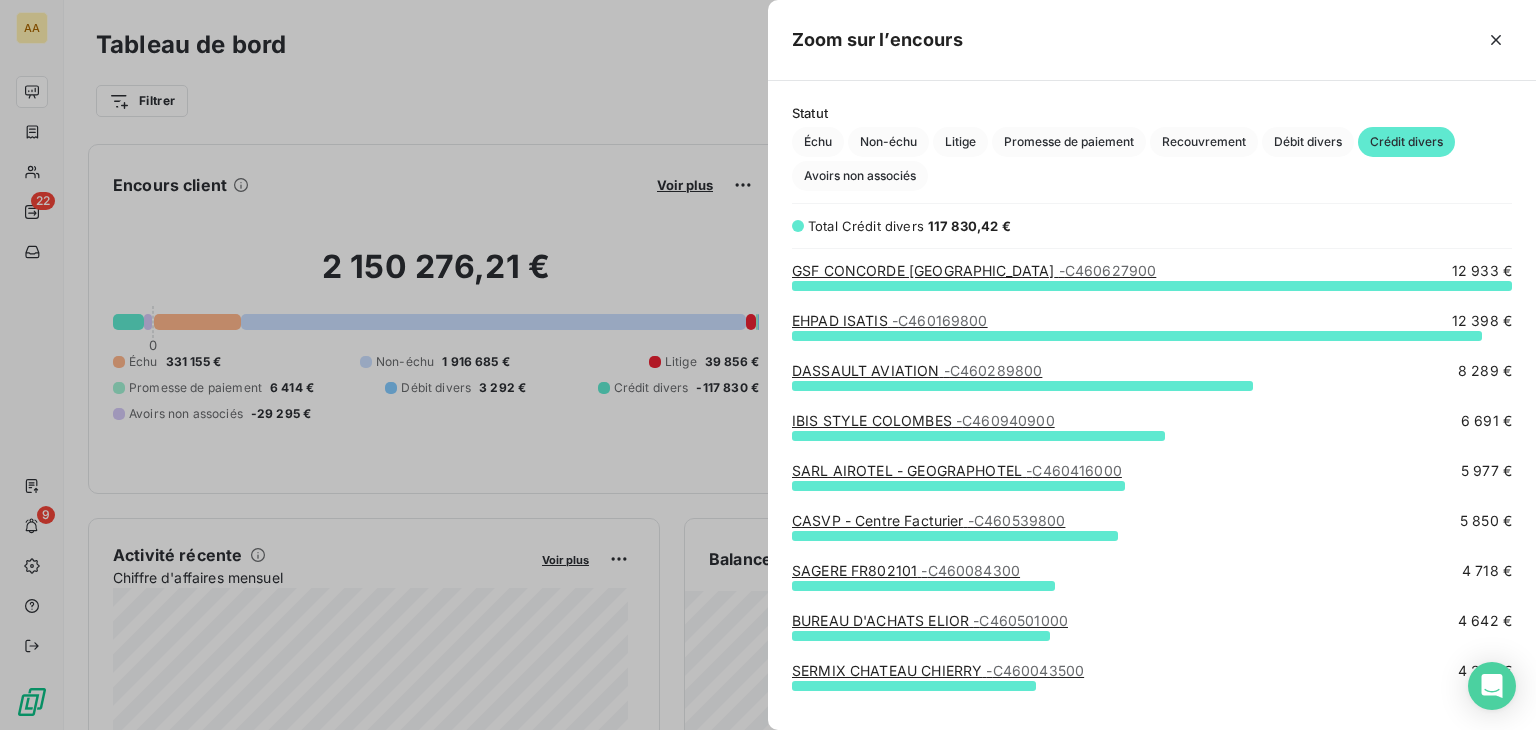 scroll, scrollTop: 16, scrollLeft: 16, axis: both 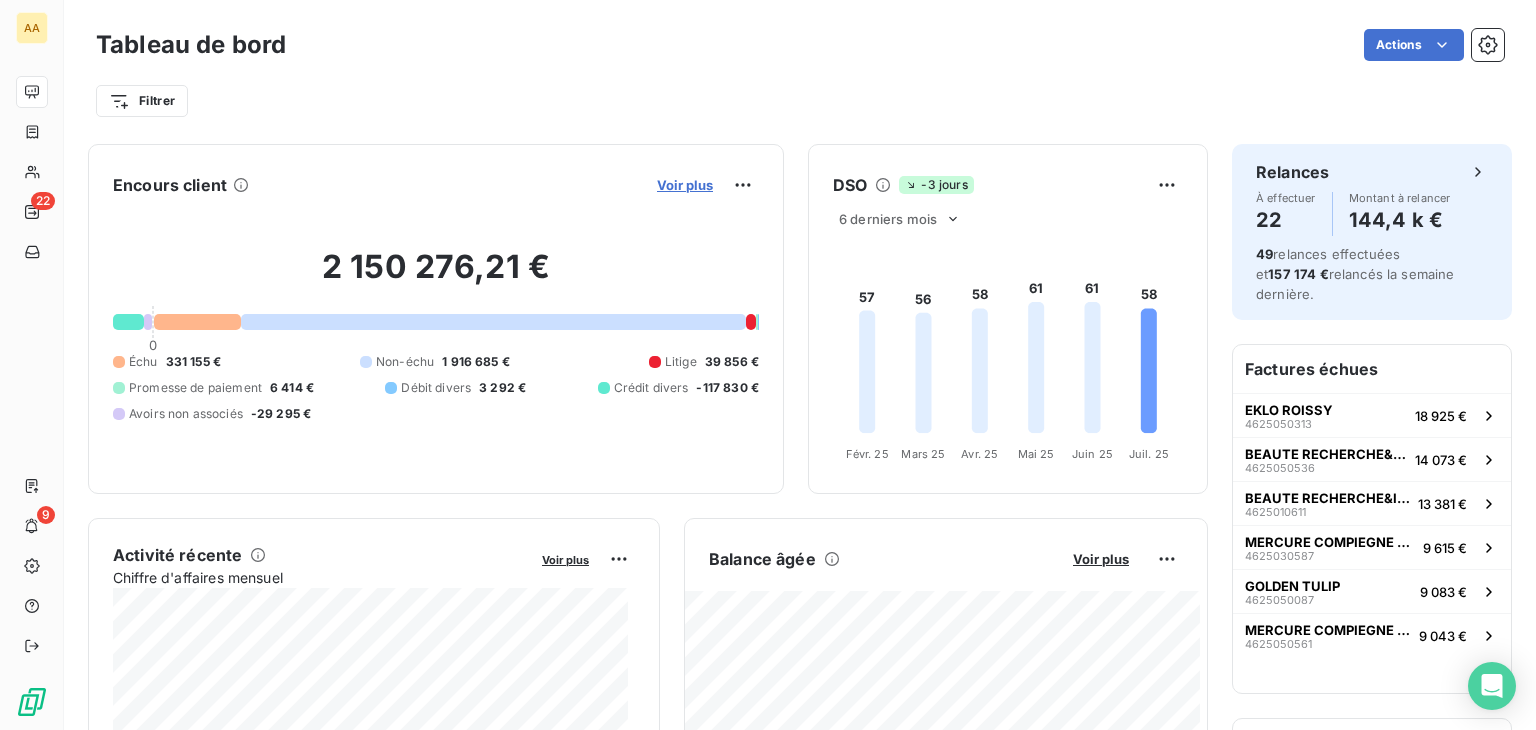 click on "Voir plus" at bounding box center [685, 185] 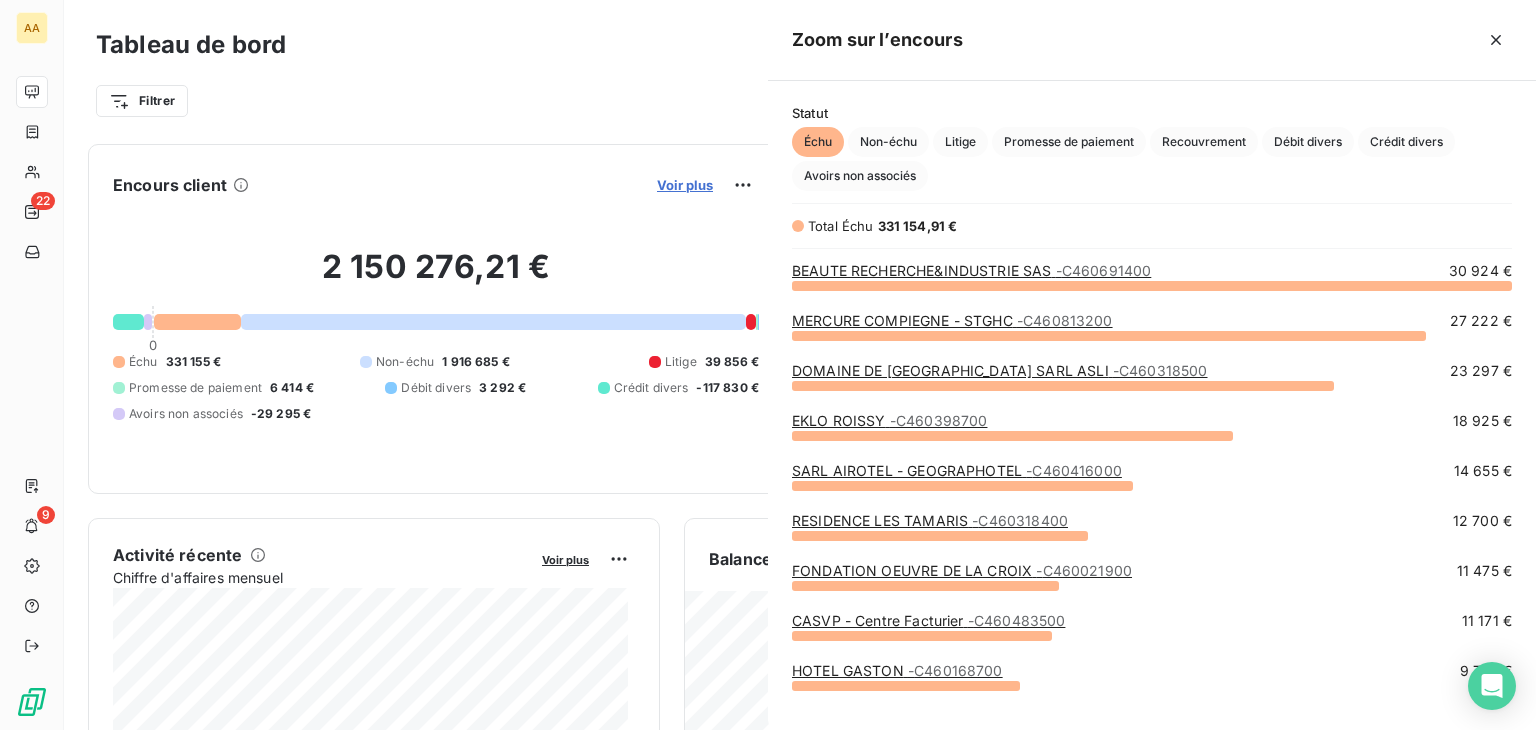 scroll, scrollTop: 16, scrollLeft: 16, axis: both 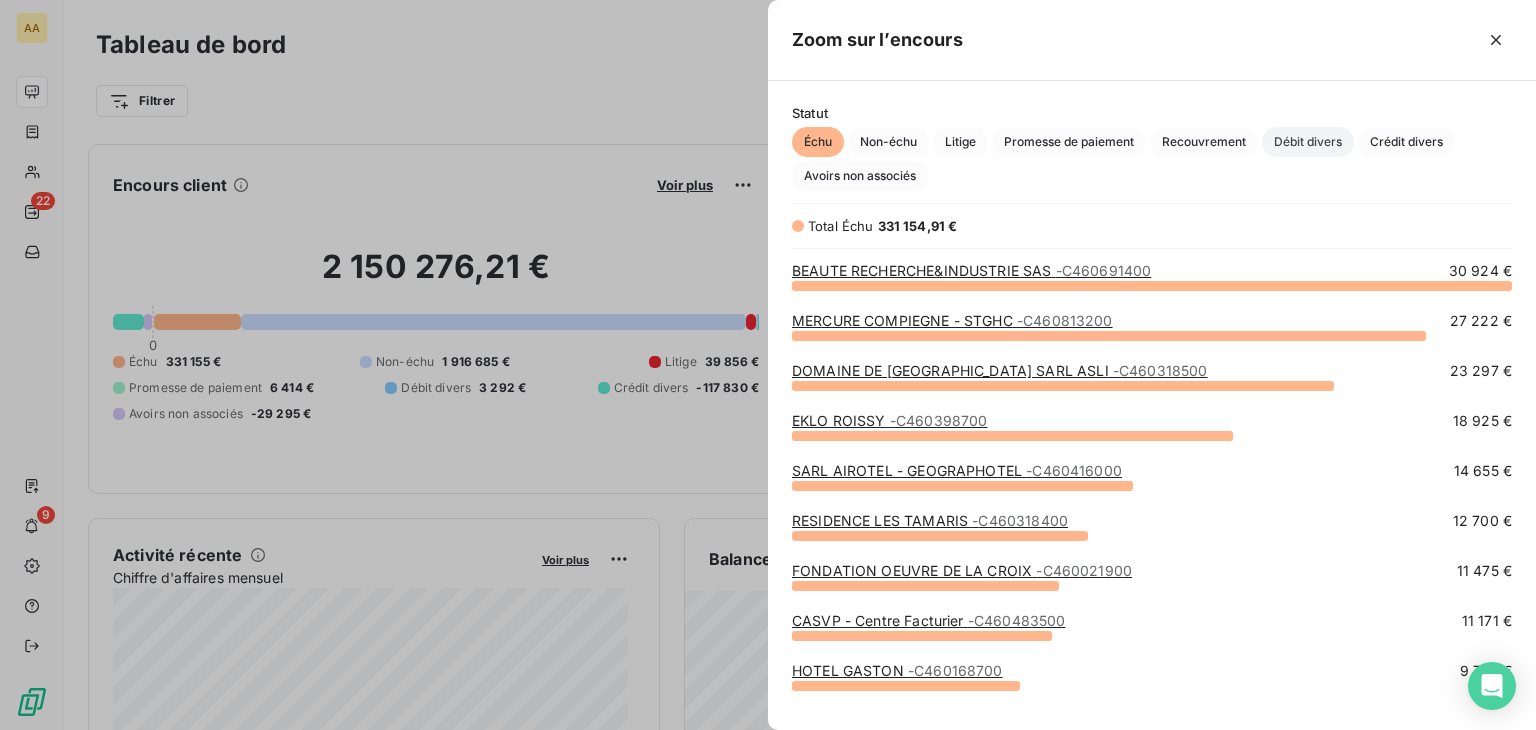 click on "Débit divers" at bounding box center [1308, 142] 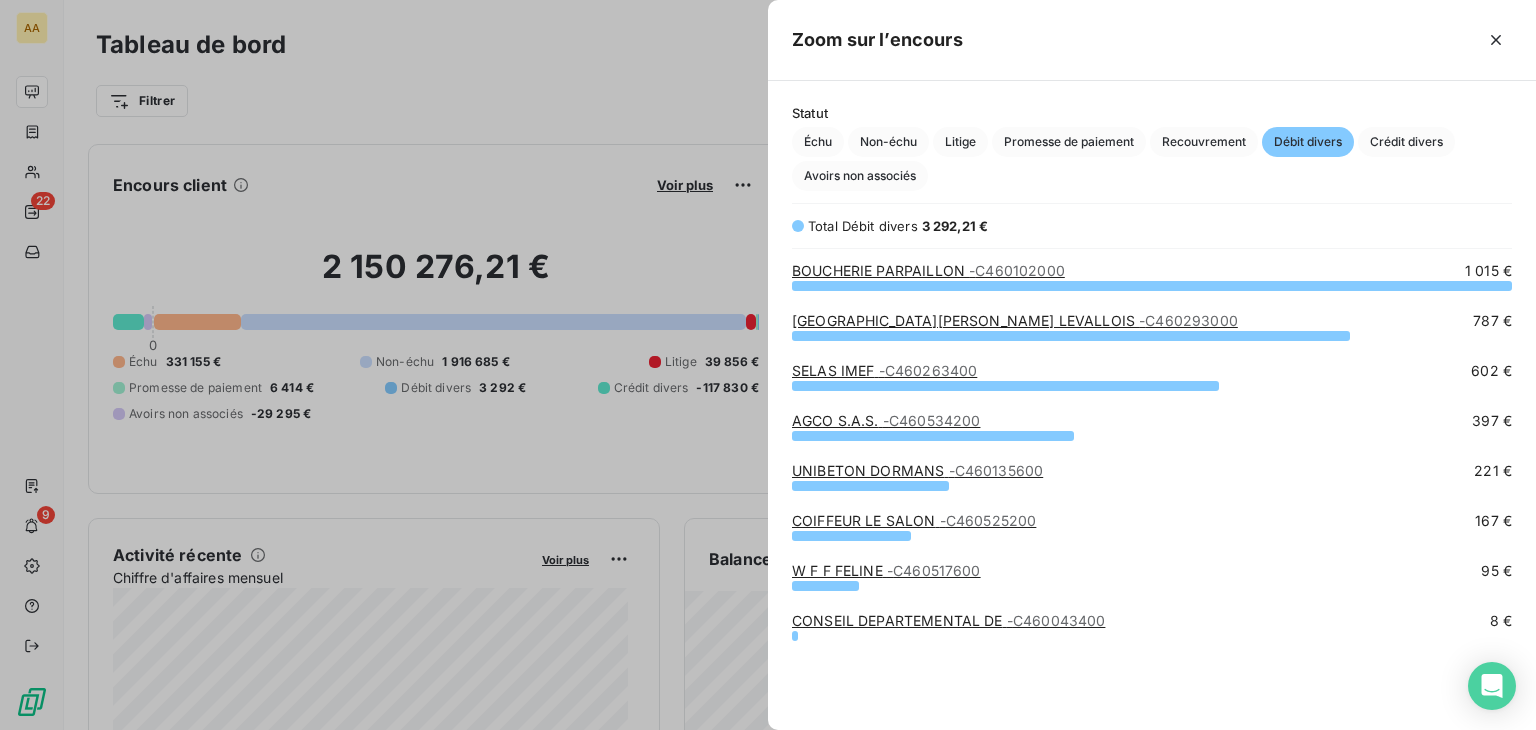 scroll, scrollTop: 16, scrollLeft: 16, axis: both 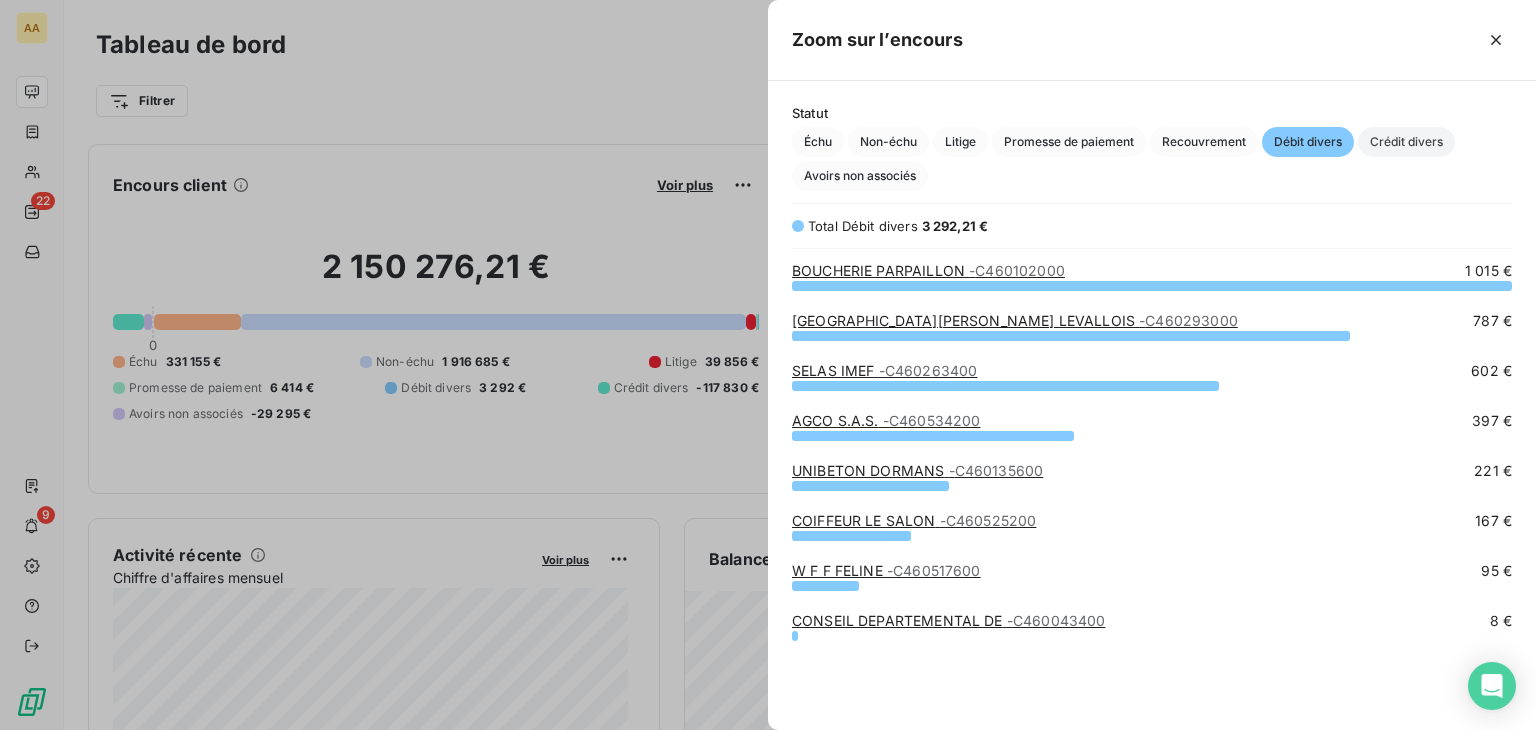 click on "Crédit divers" at bounding box center [1406, 142] 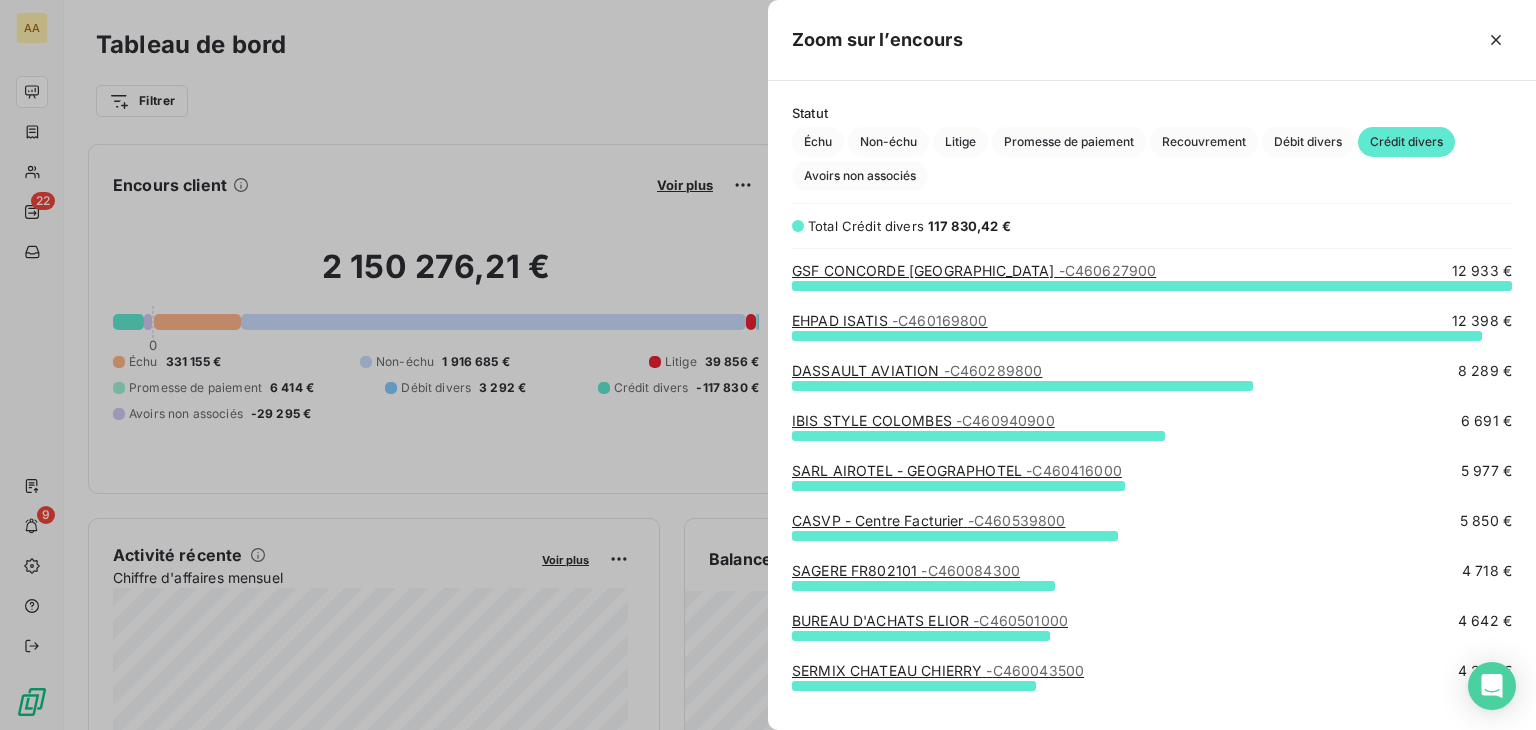 scroll, scrollTop: 16, scrollLeft: 16, axis: both 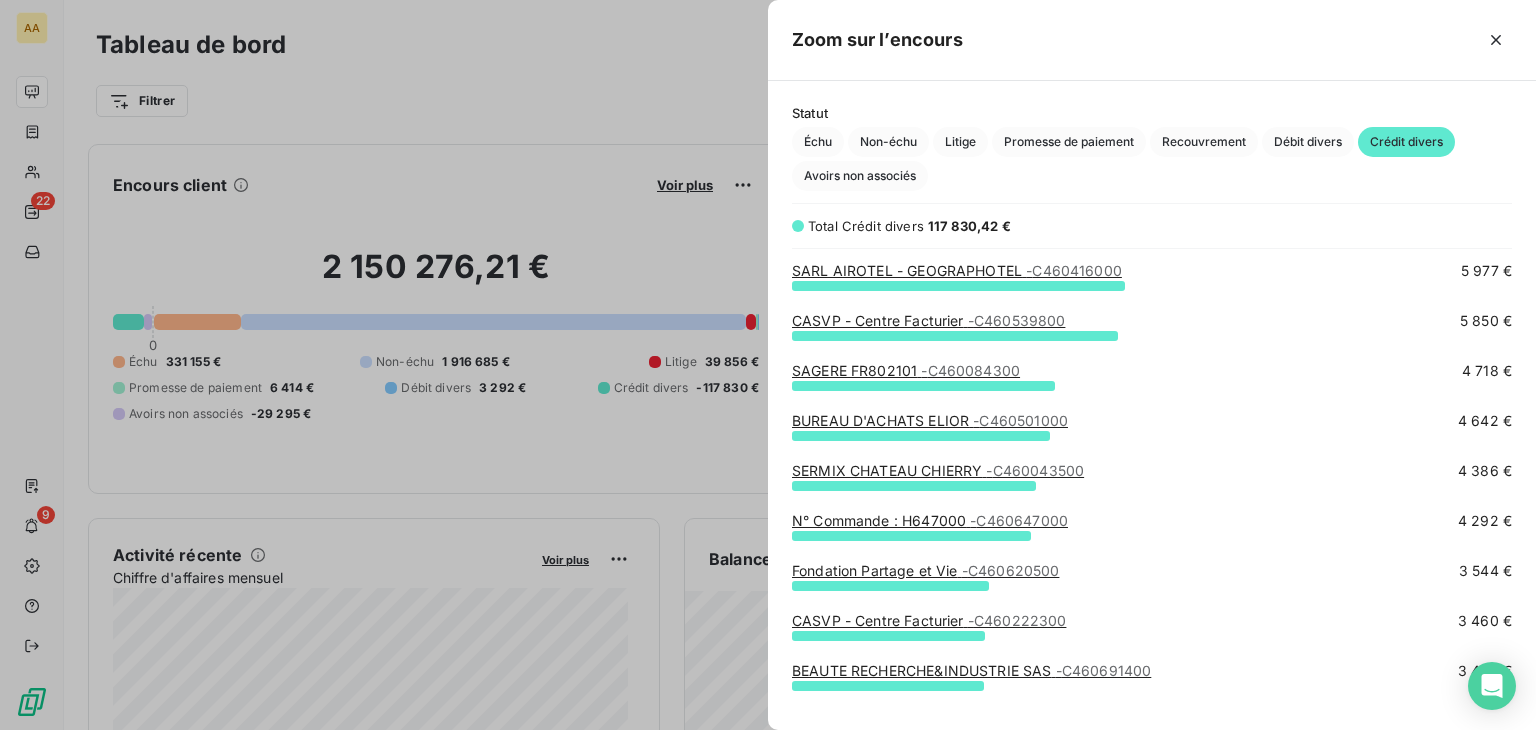 click on "-  C460539800" at bounding box center [1017, 320] 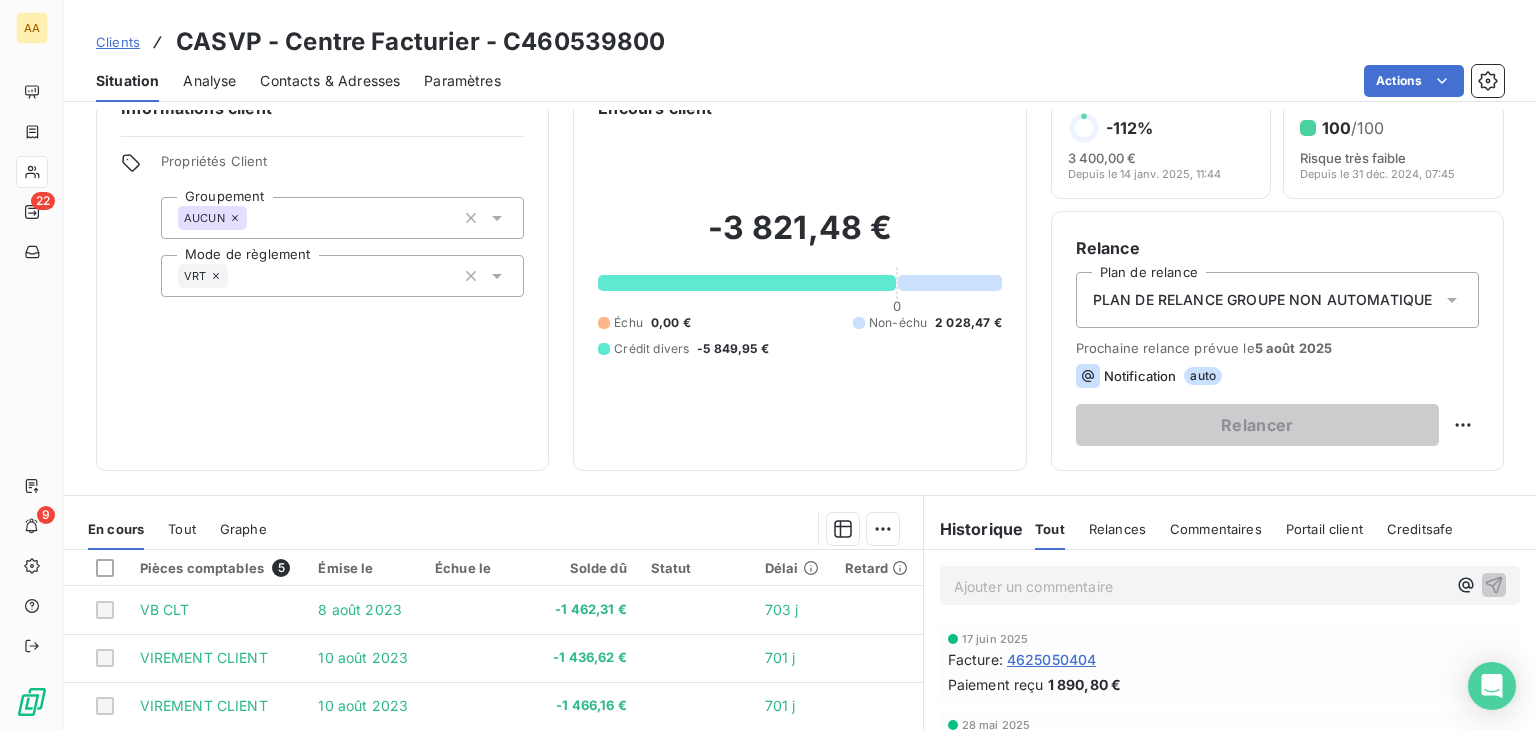 scroll, scrollTop: 0, scrollLeft: 0, axis: both 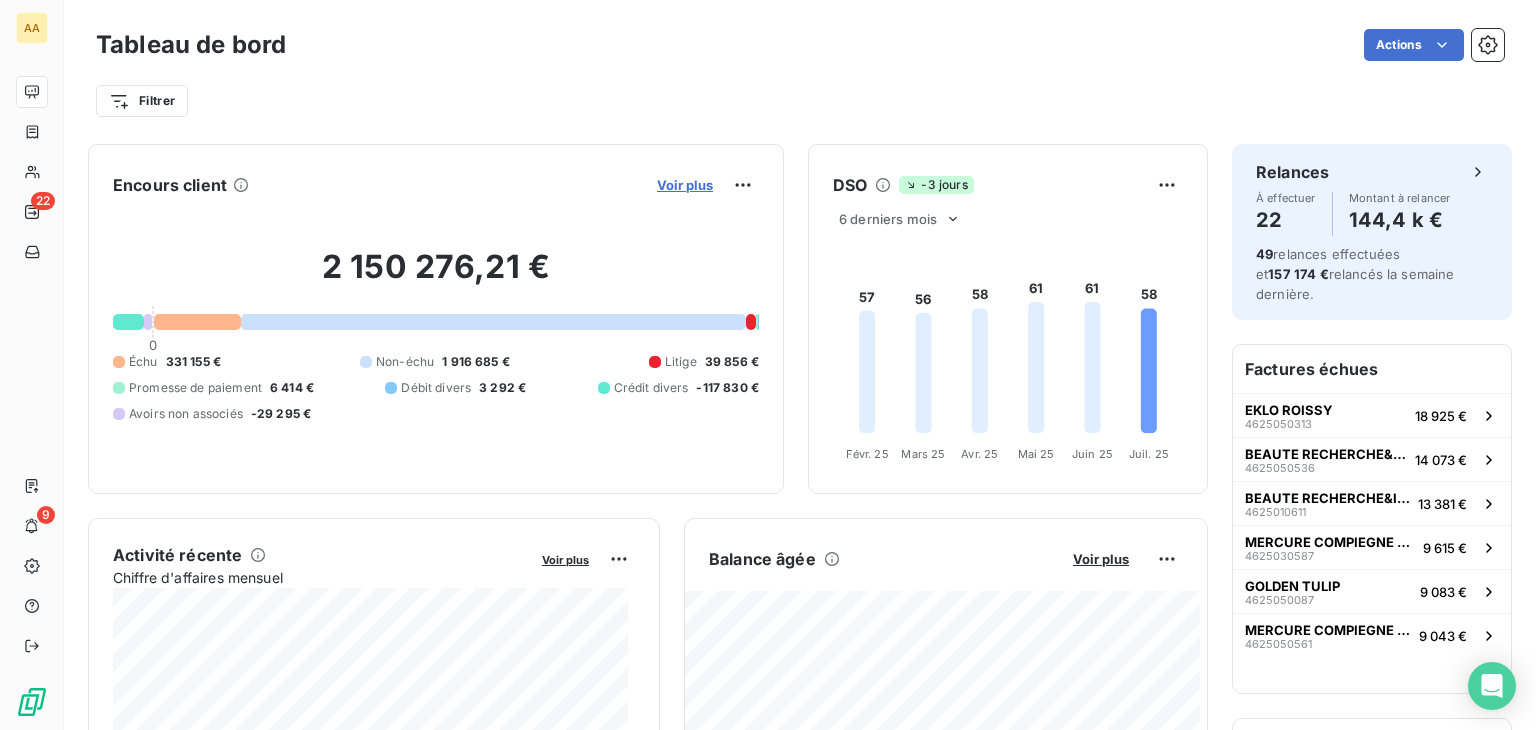 click on "Voir plus" at bounding box center [685, 185] 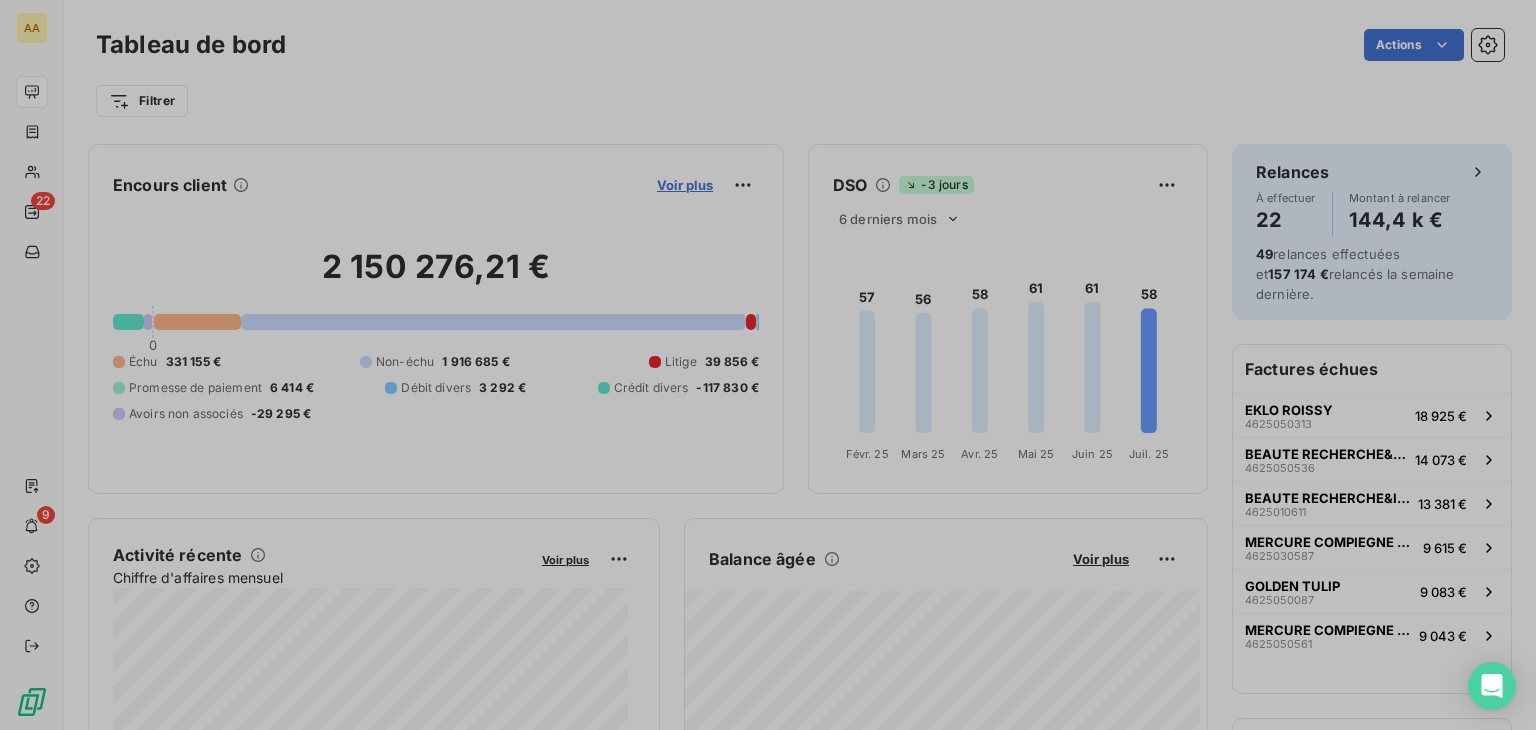 scroll, scrollTop: 714, scrollLeft: 752, axis: both 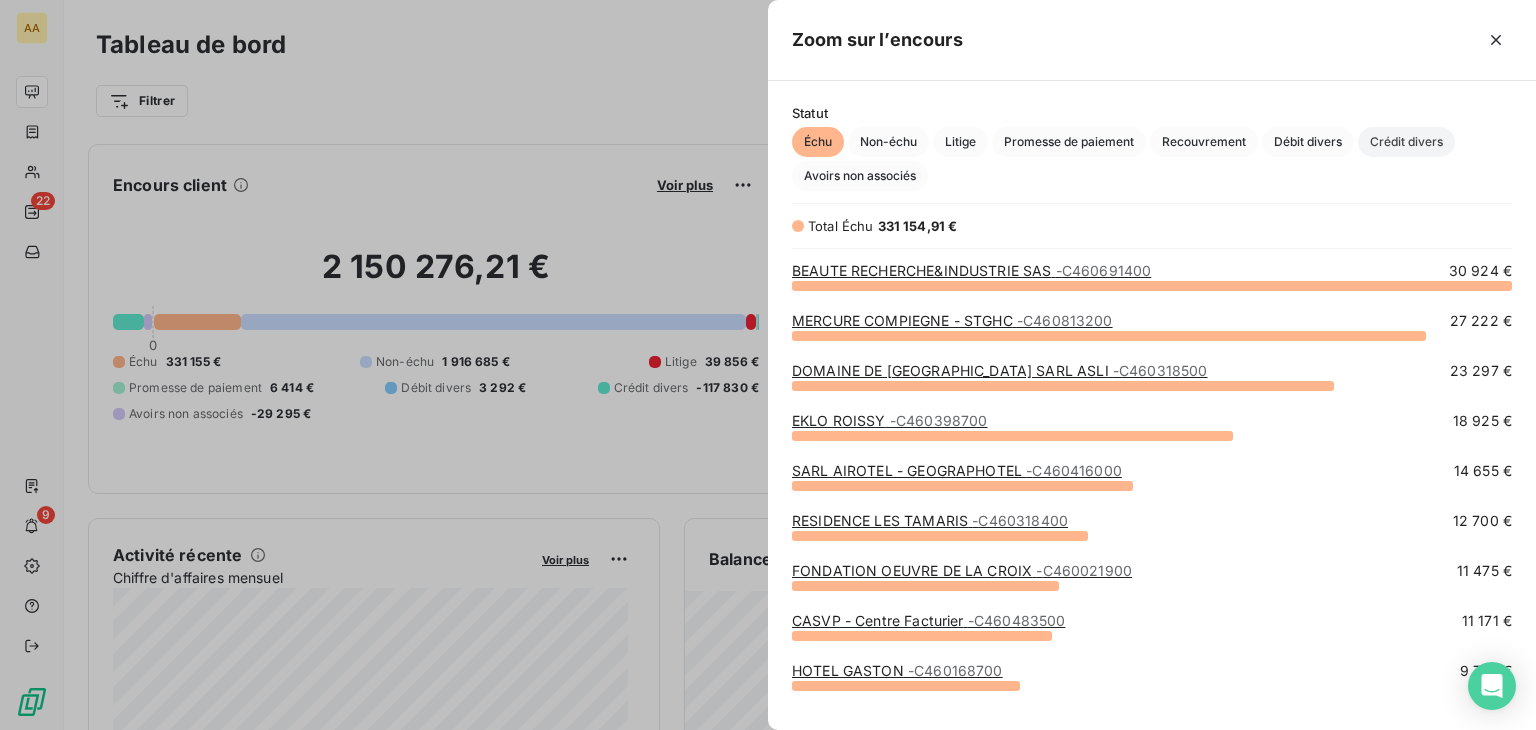 click on "Crédit divers" at bounding box center [1406, 142] 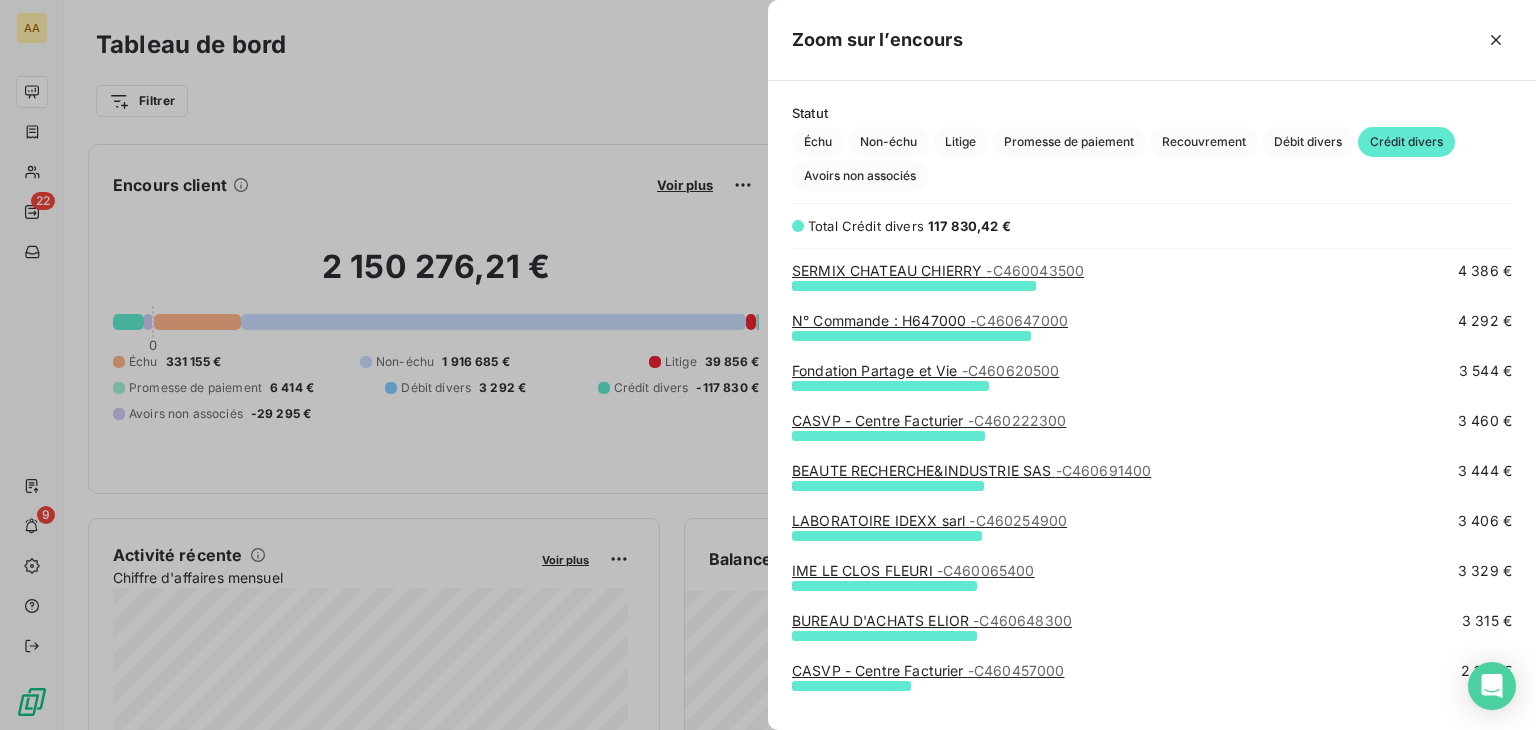 scroll, scrollTop: 600, scrollLeft: 0, axis: vertical 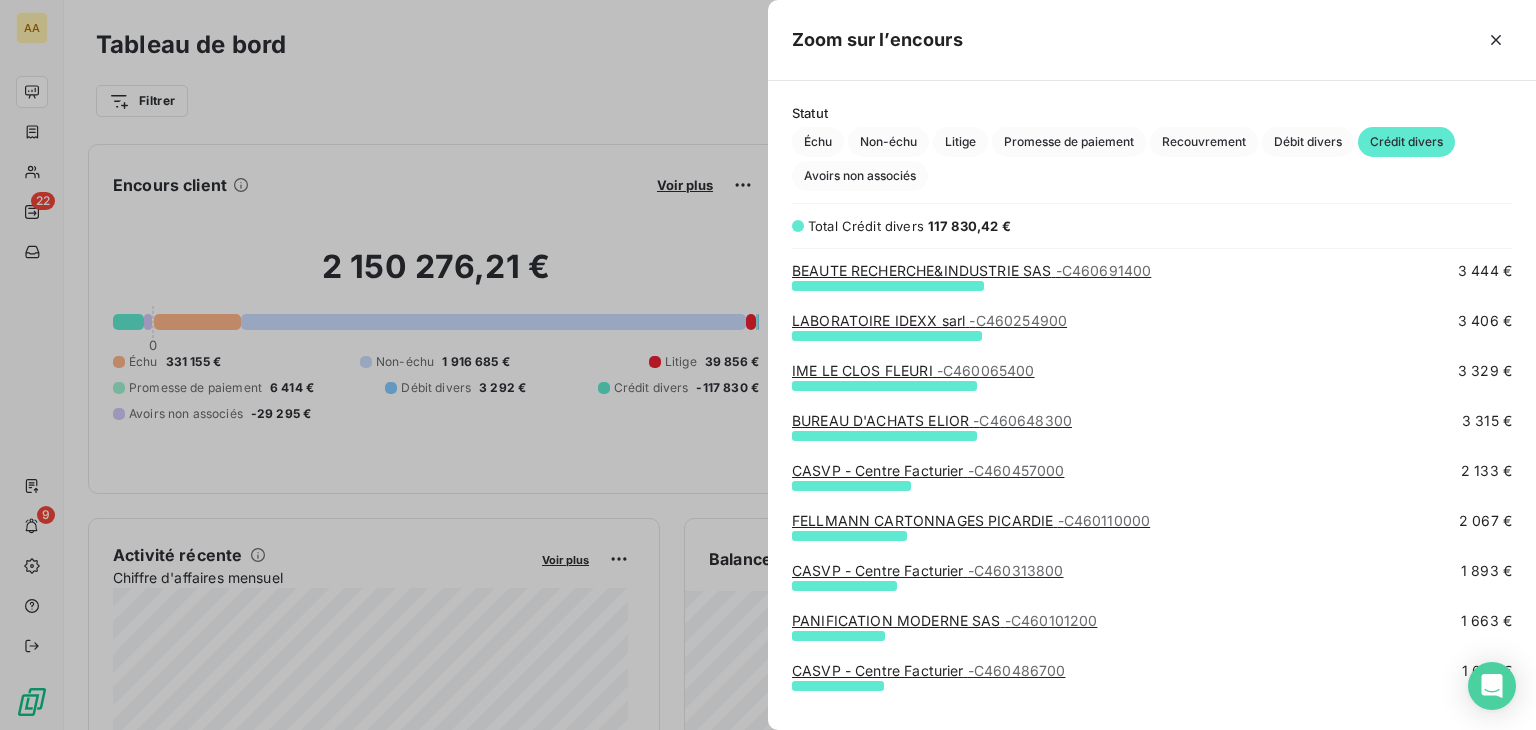 click on "IME LE CLOS FLEURI   -  C460065400" at bounding box center [913, 370] 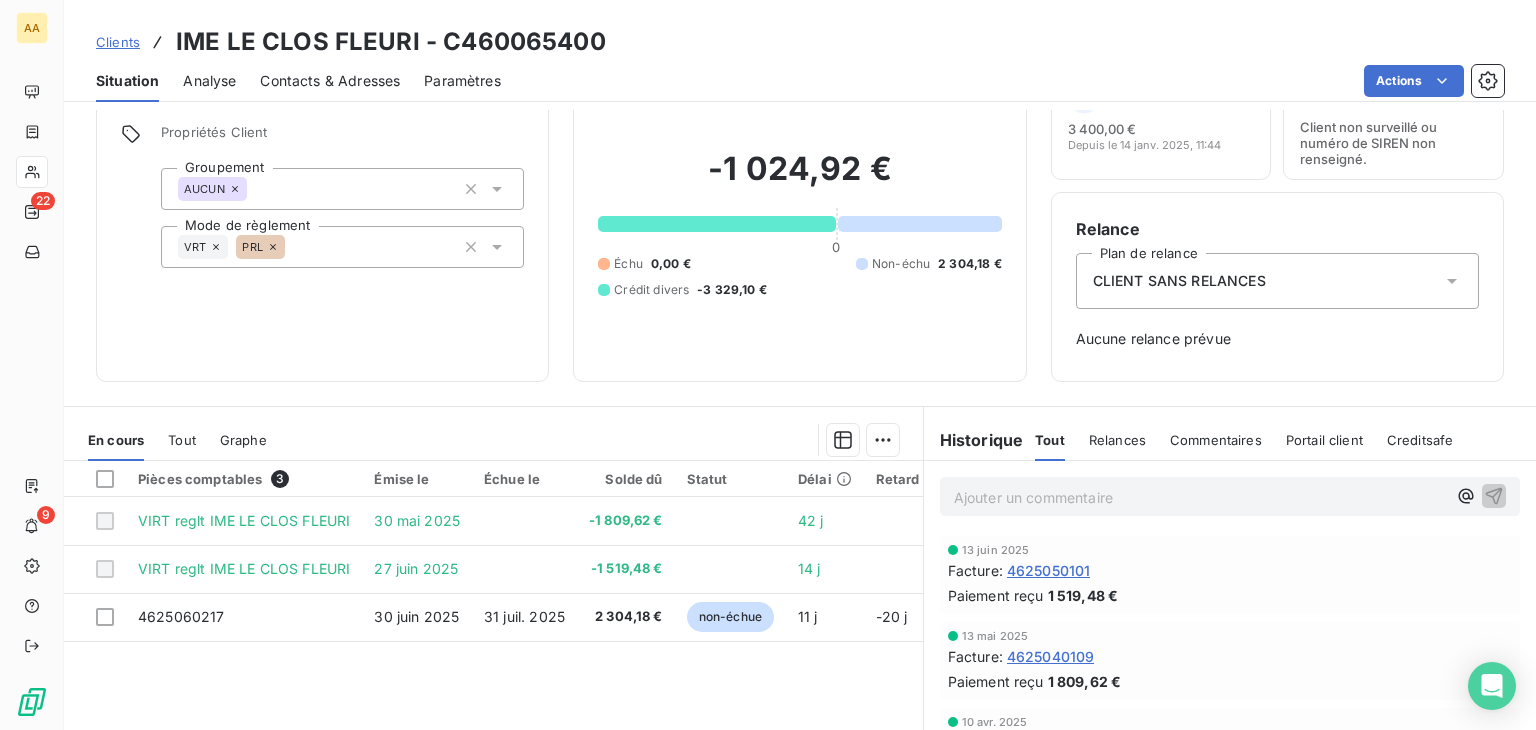 scroll, scrollTop: 200, scrollLeft: 0, axis: vertical 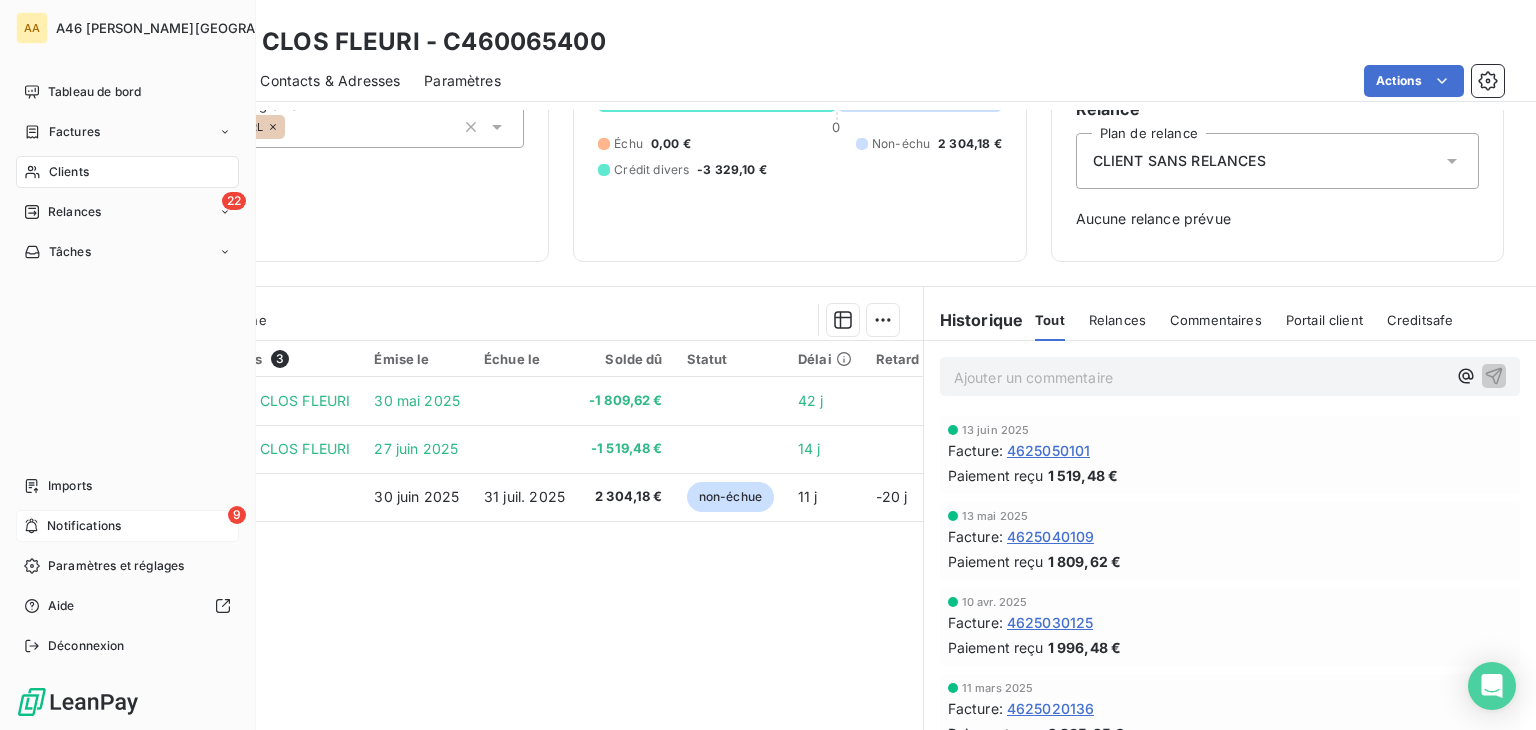 click on "Notifications" at bounding box center [84, 526] 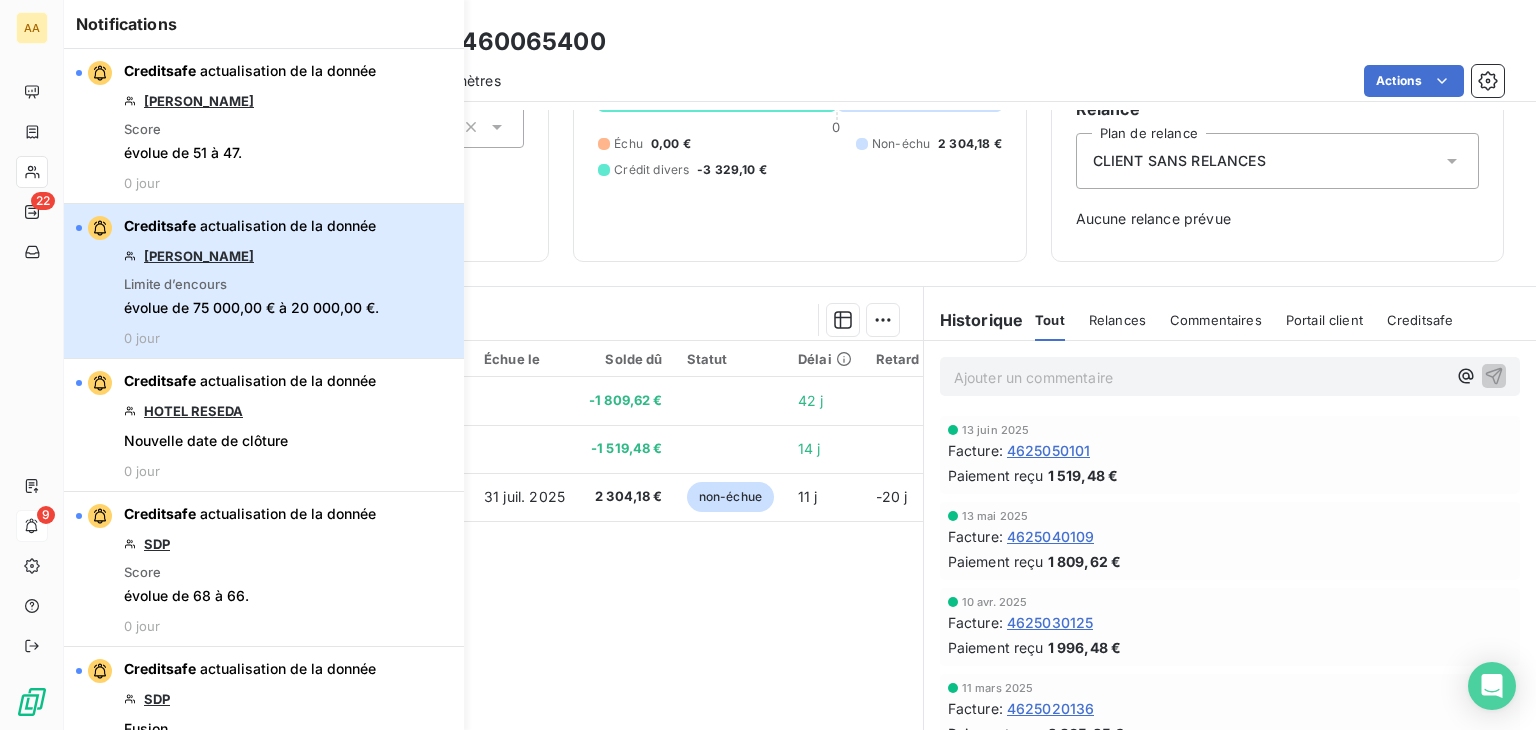 click on "Limite d’encours évolue de 75 000,00 € à 20 000,00 €." at bounding box center [251, 297] 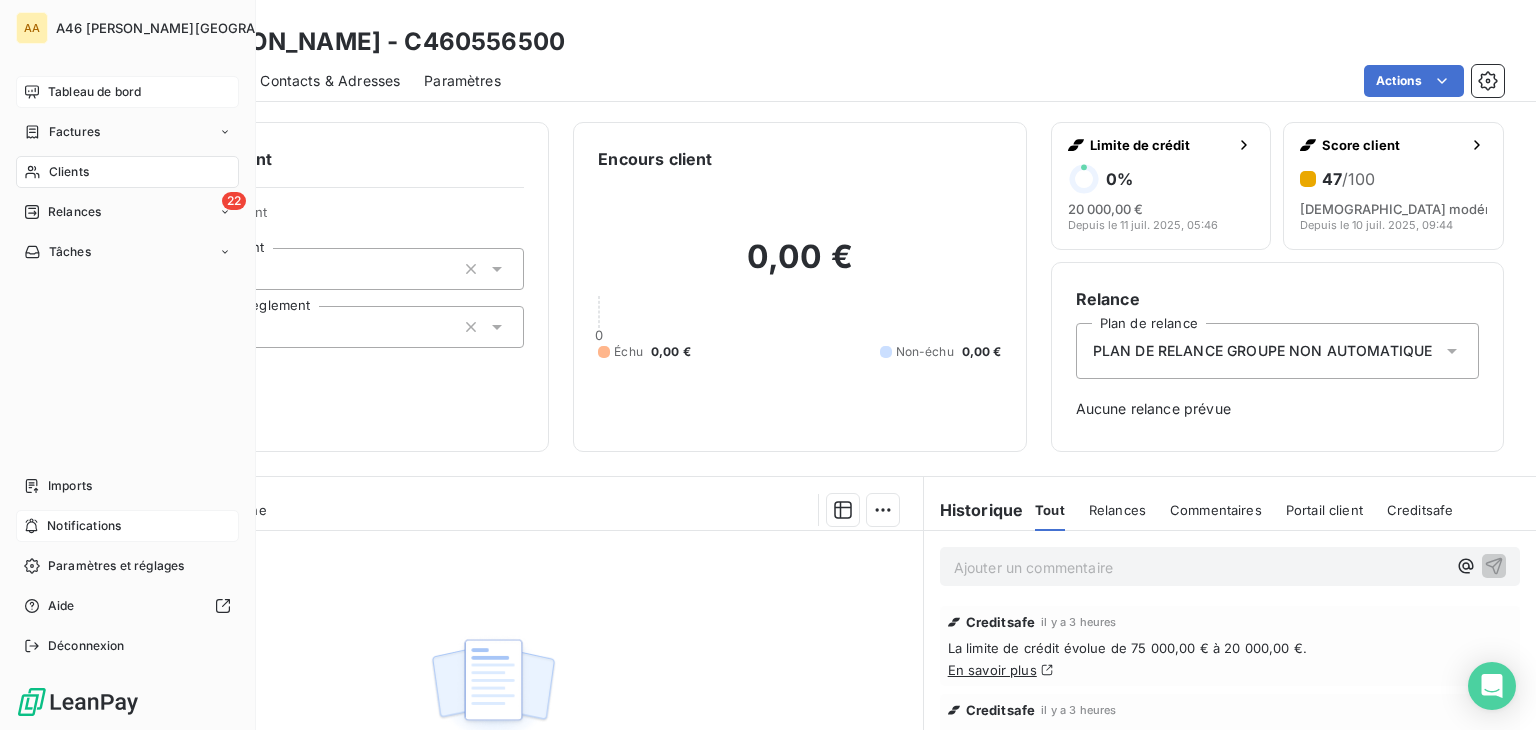 click on "Tableau de bord" at bounding box center [94, 92] 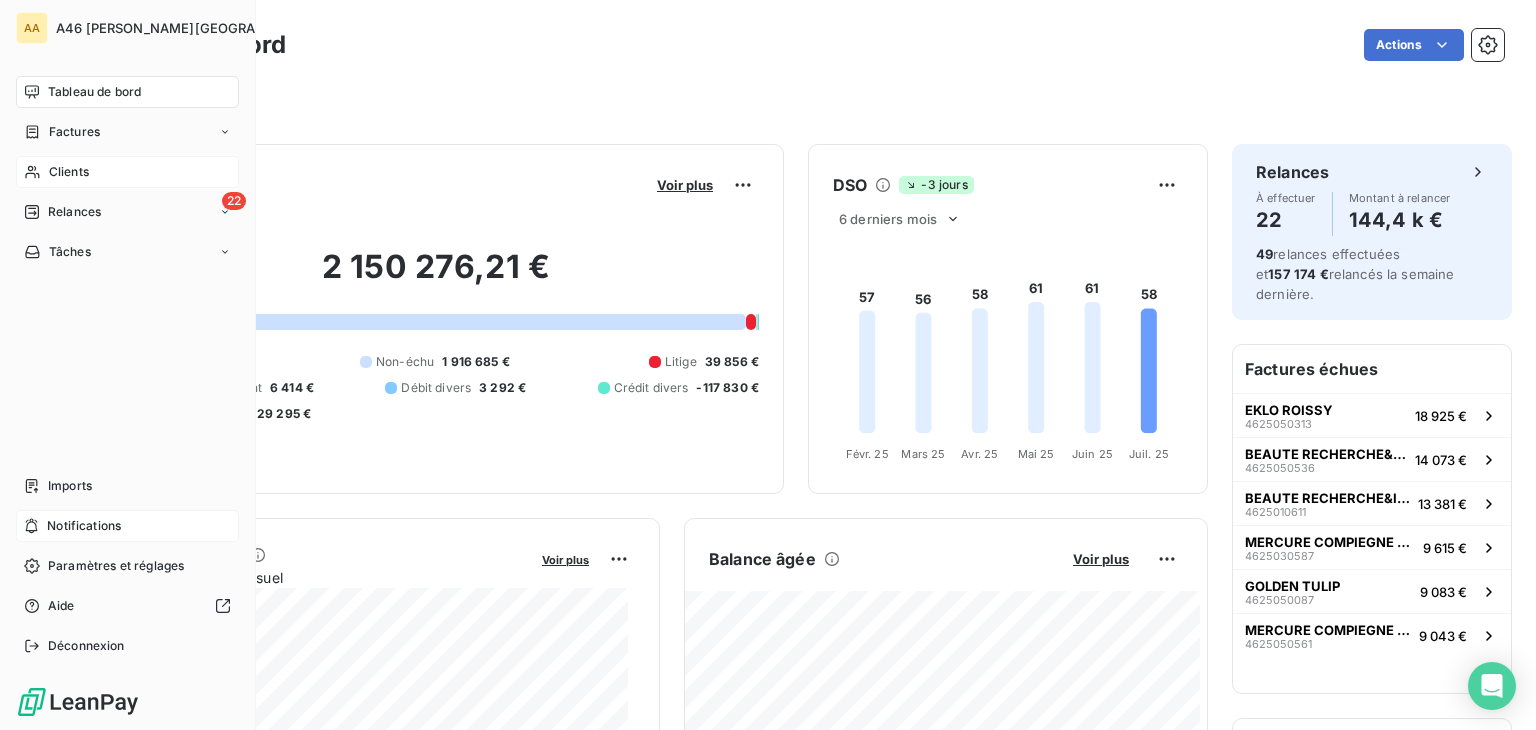 click on "Clients" at bounding box center [69, 172] 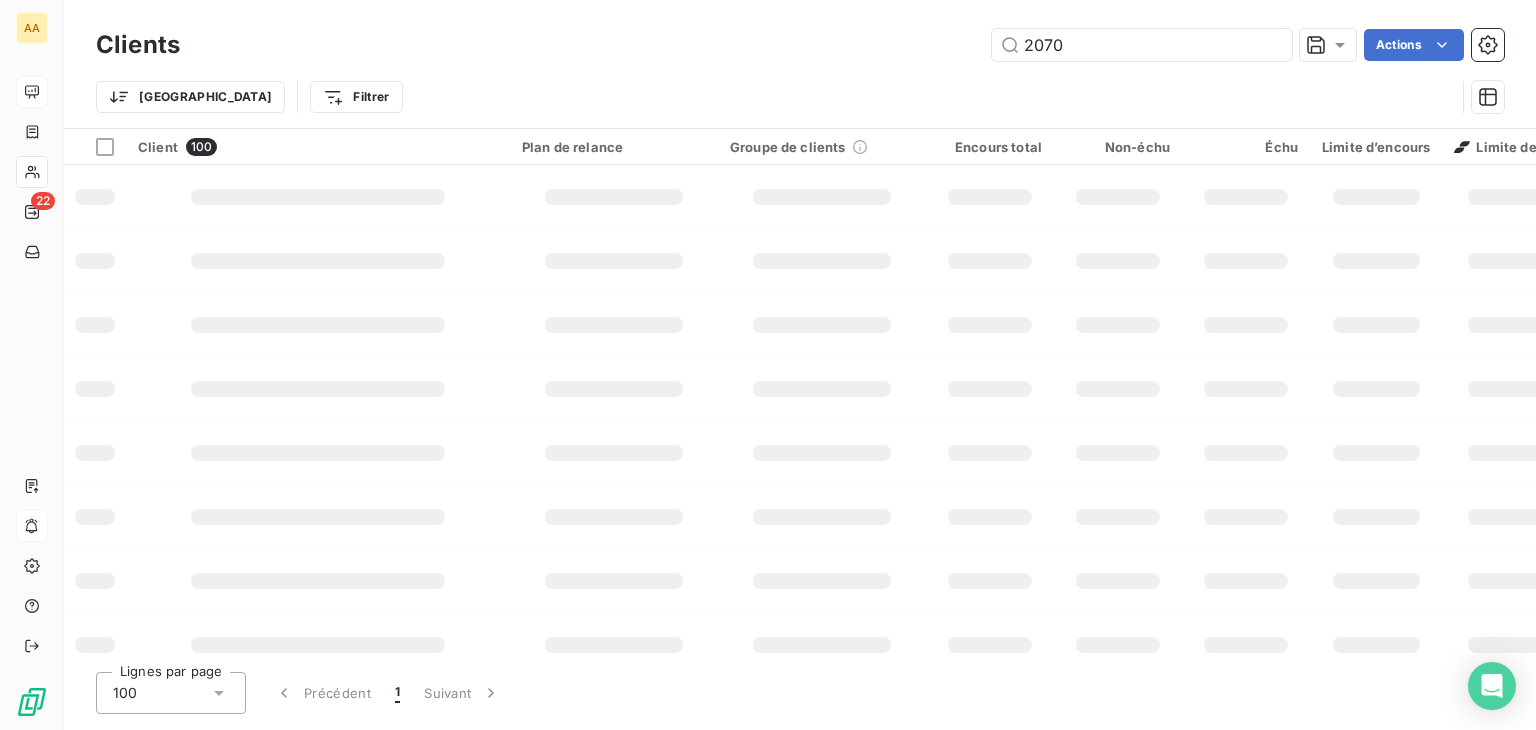 type on "2070" 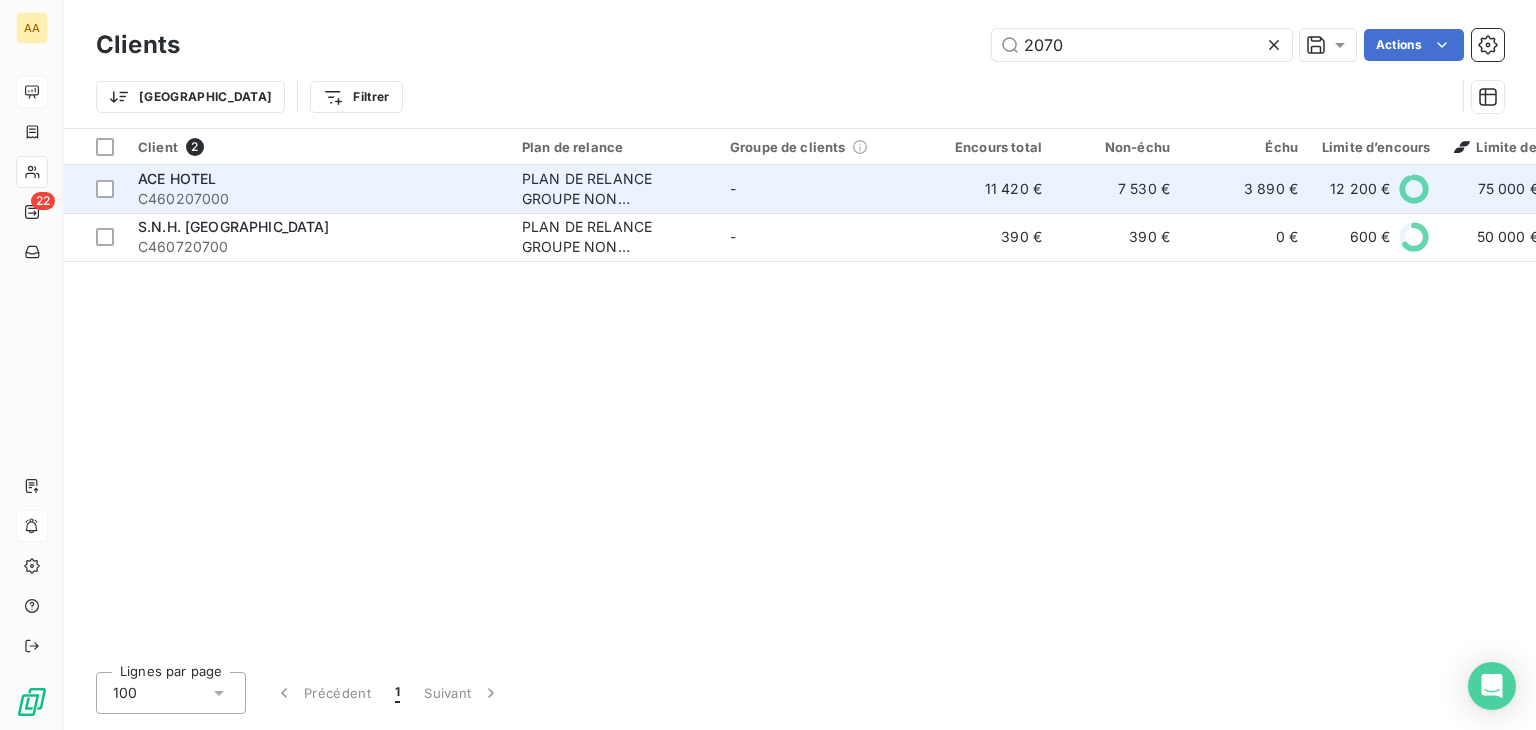 click on "C460207000" at bounding box center (318, 199) 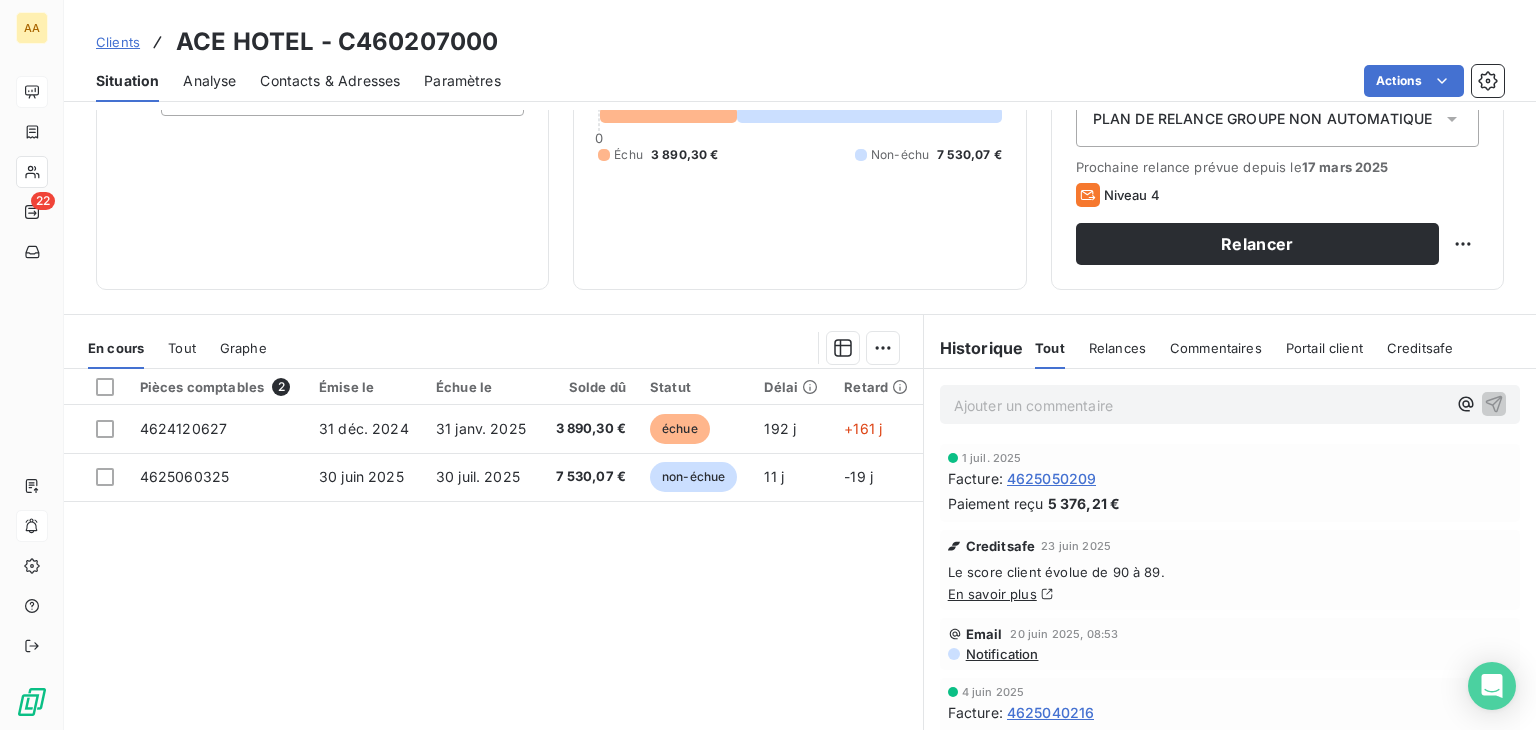 scroll, scrollTop: 300, scrollLeft: 0, axis: vertical 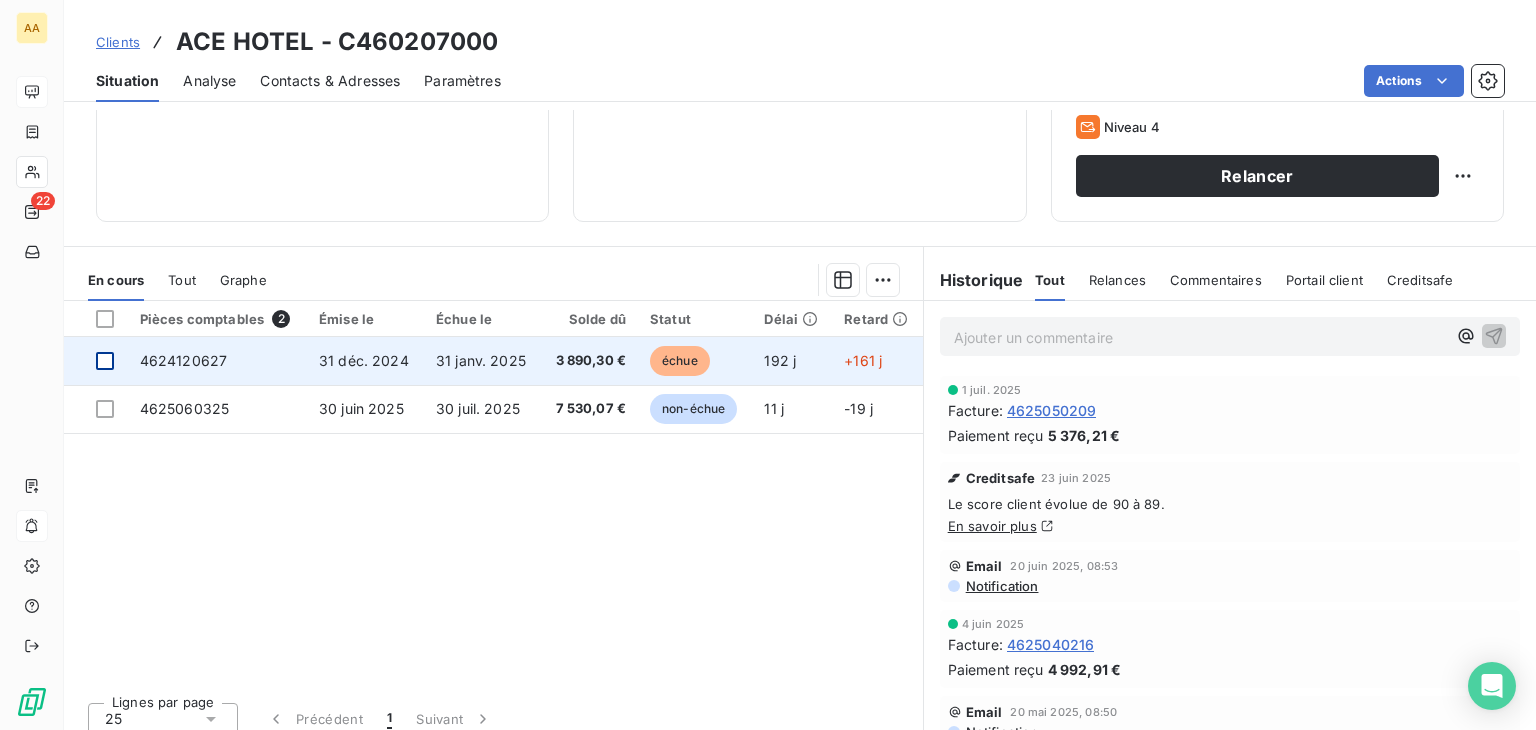 click at bounding box center (105, 361) 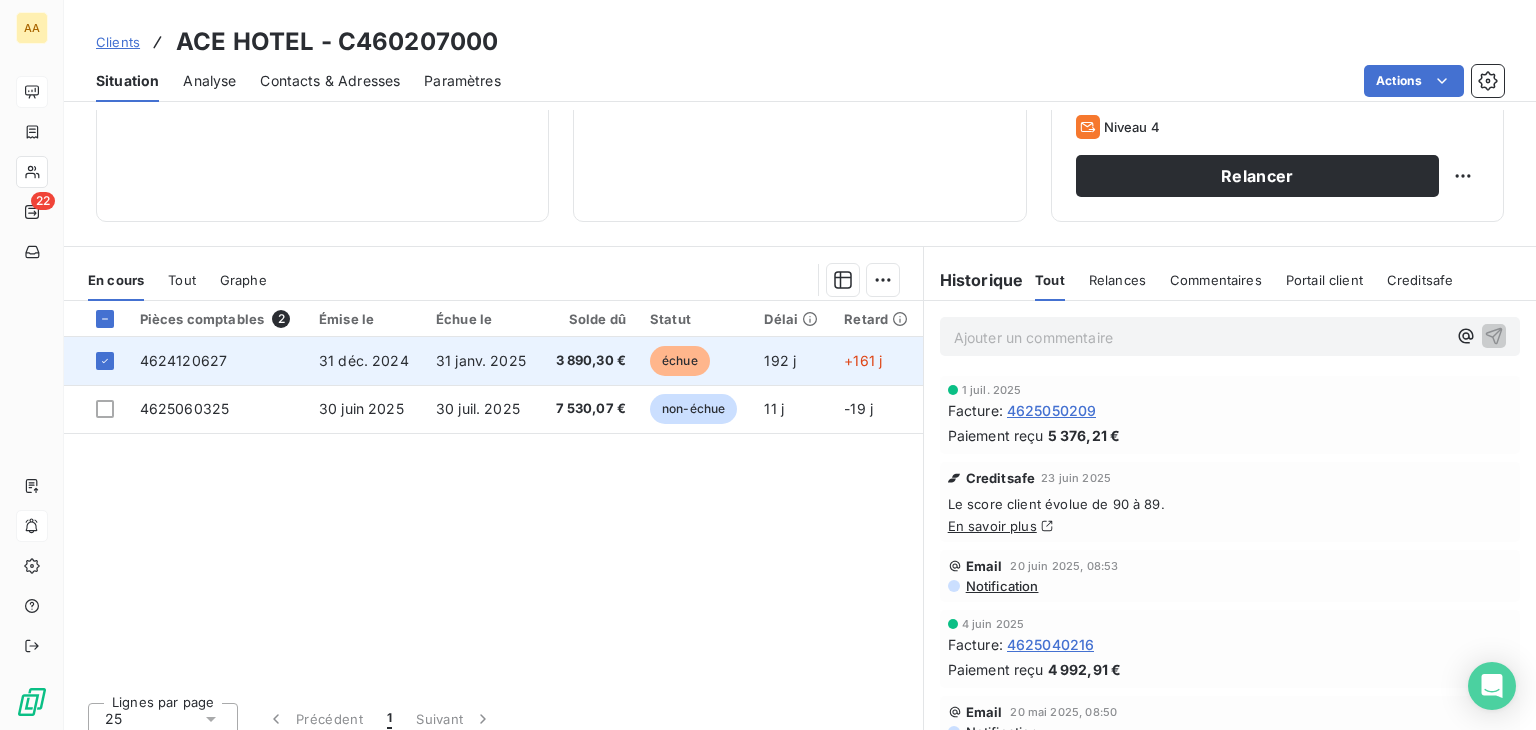 click on "4624120627" at bounding box center [184, 360] 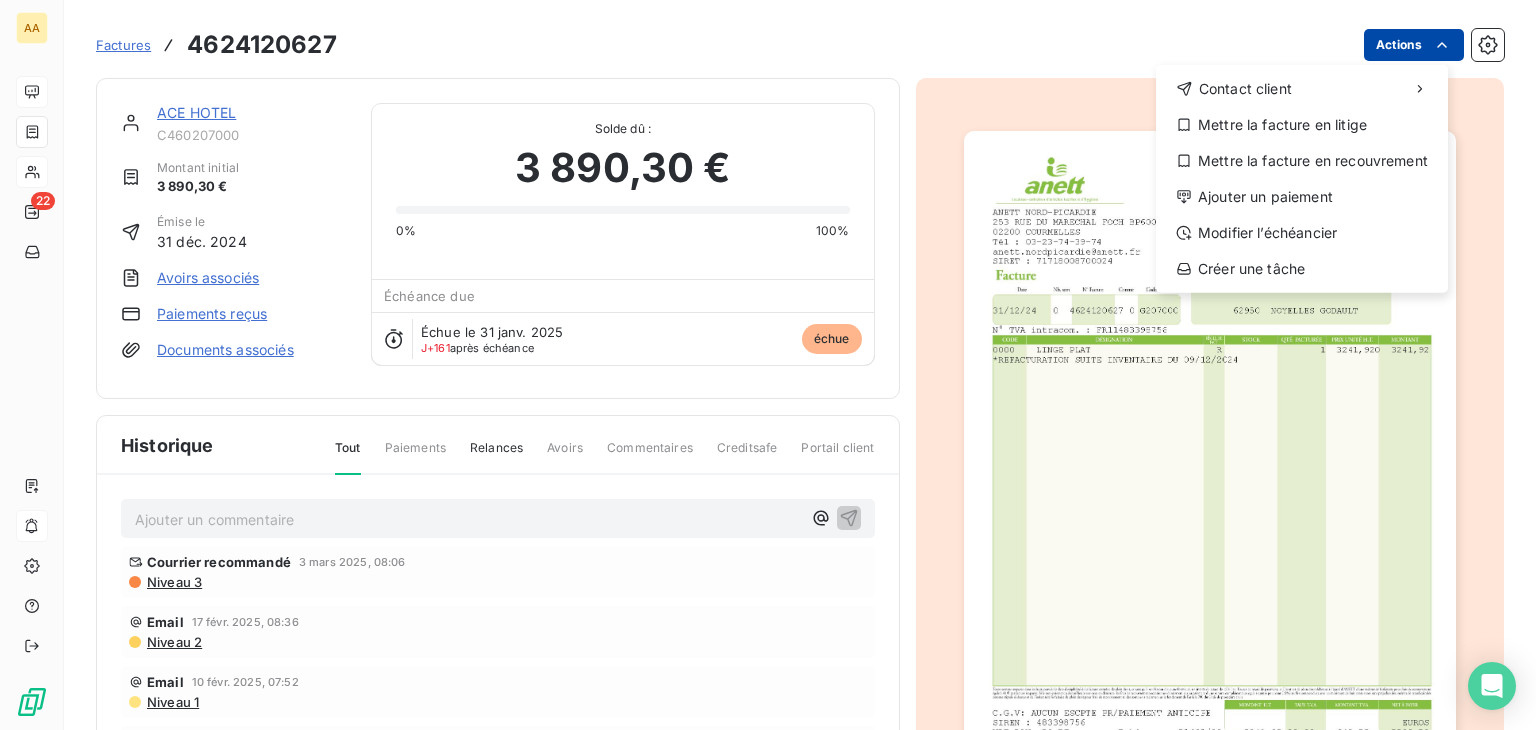 click on "AA 22 Factures [PHONE_NUMBER] Actions Contact client Mettre la facture en litige Mettre la facture en recouvrement Ajouter un paiement Modifier l’échéancier Créer une tâche ACE HOTEL C460207000 Montant initial 3 890,30 € Émise le 31 déc. 2024 Avoirs associés Paiements reçus Documents associés Solde dû : 3 890,30 € 0% 100% Échéance due Échue le 31 janv. 2025 J+161  après échéance échue Historique Tout Paiements Relances Avoirs Commentaires Creditsafe Portail client Ajouter un commentaire ﻿ Courrier recommandé 3 mars 2025, 08:06 Niveau 3 Email 17 févr. 2025, 08:36 Niveau 2 Email 10 févr. 2025, 07:52 Niveau 1 31 janv. 2025 Échéance de la facture Email 21 janv. 2025, 08:55 Notification 31 déc. 2024 Émission de la facture" at bounding box center [768, 365] 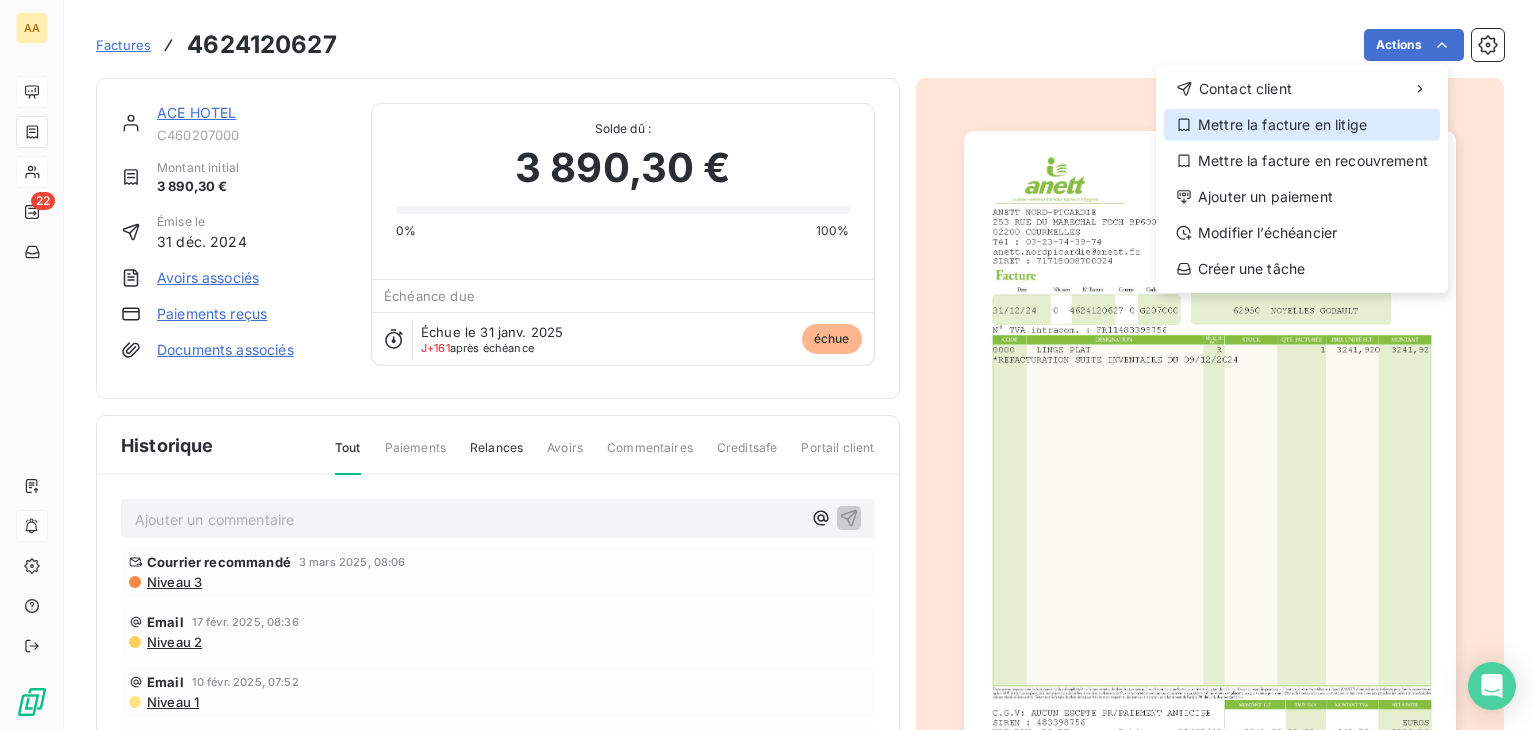click on "Mettre la facture en litige" at bounding box center [1302, 125] 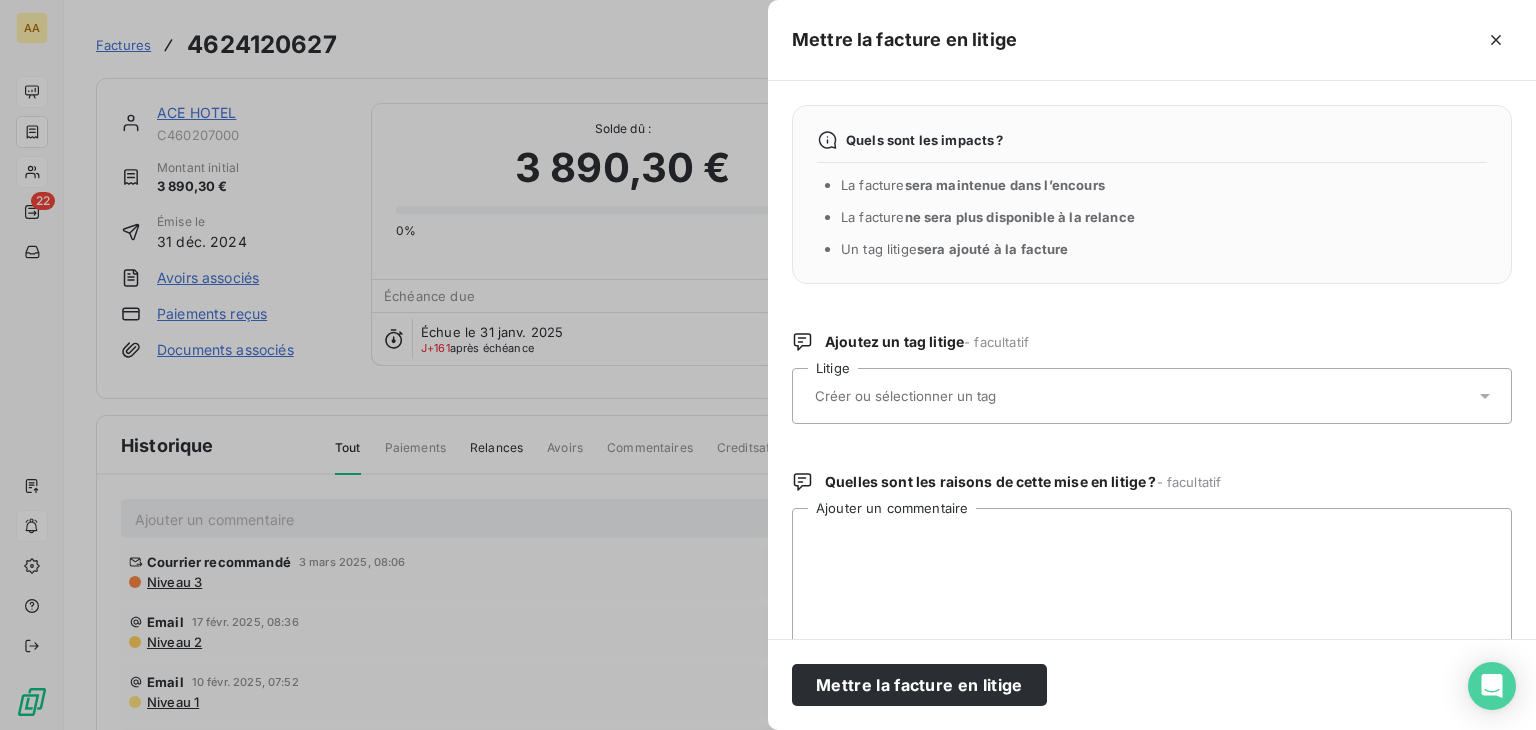click at bounding box center (1142, 396) 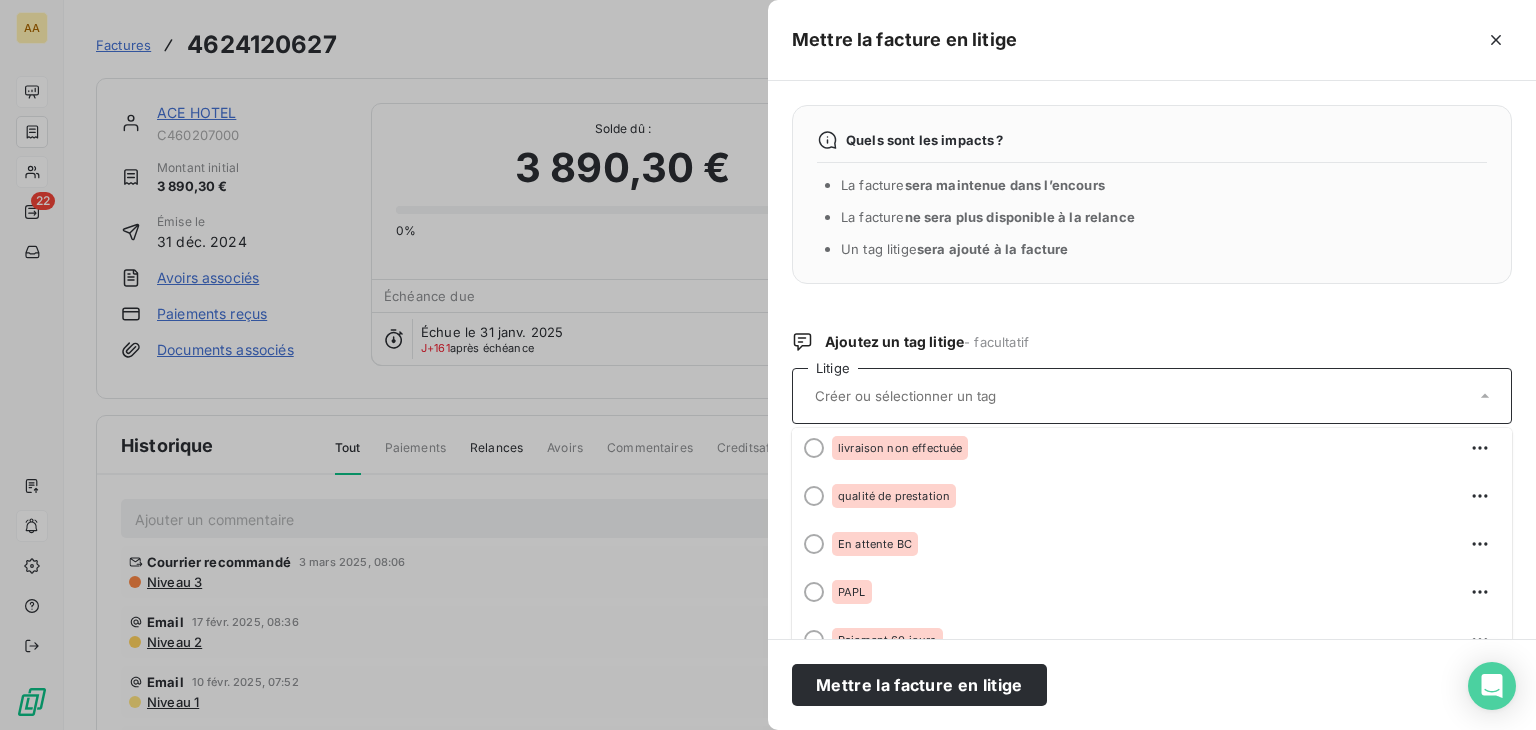scroll, scrollTop: 296, scrollLeft: 0, axis: vertical 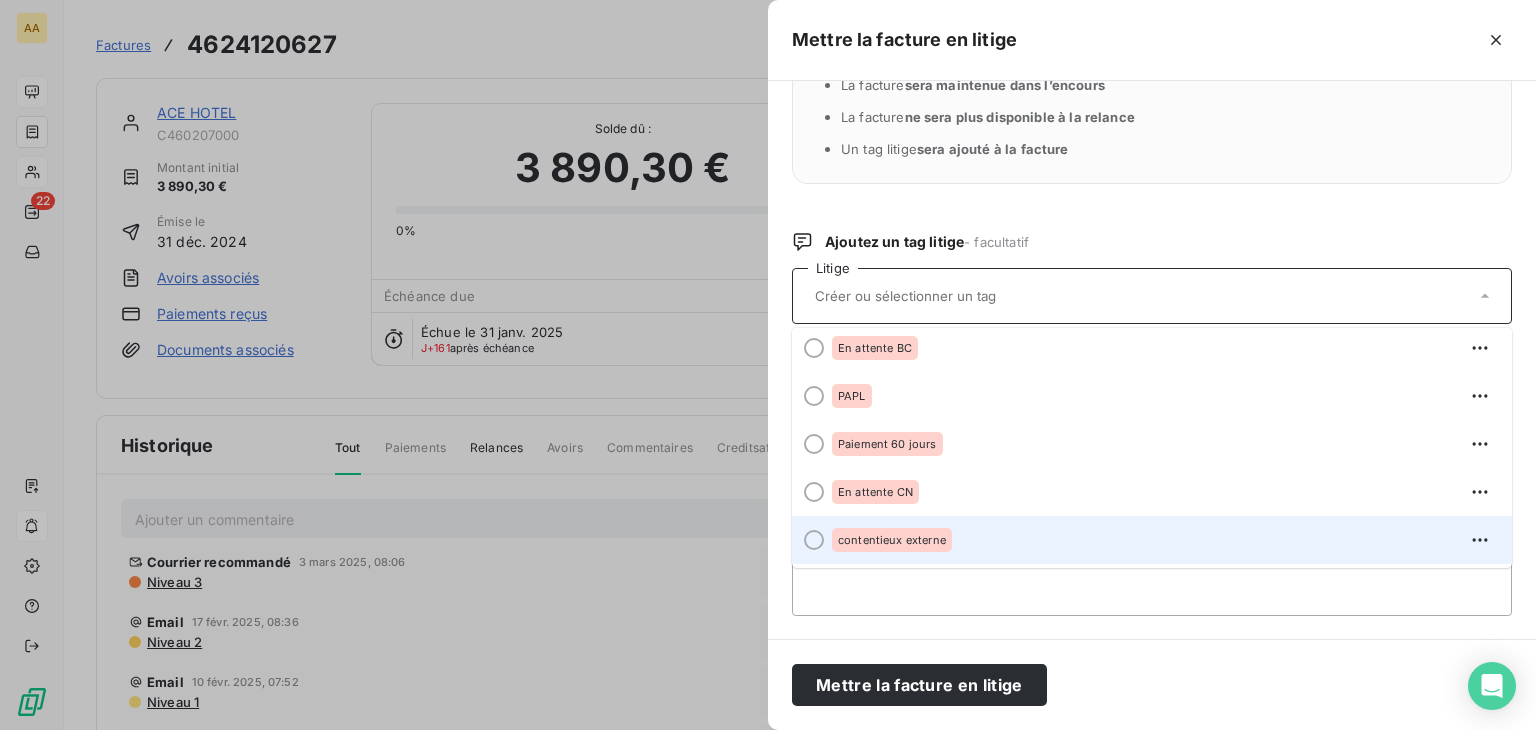 drag, startPoint x: 824, startPoint y: 533, endPoint x: 809, endPoint y: 551, distance: 23.43075 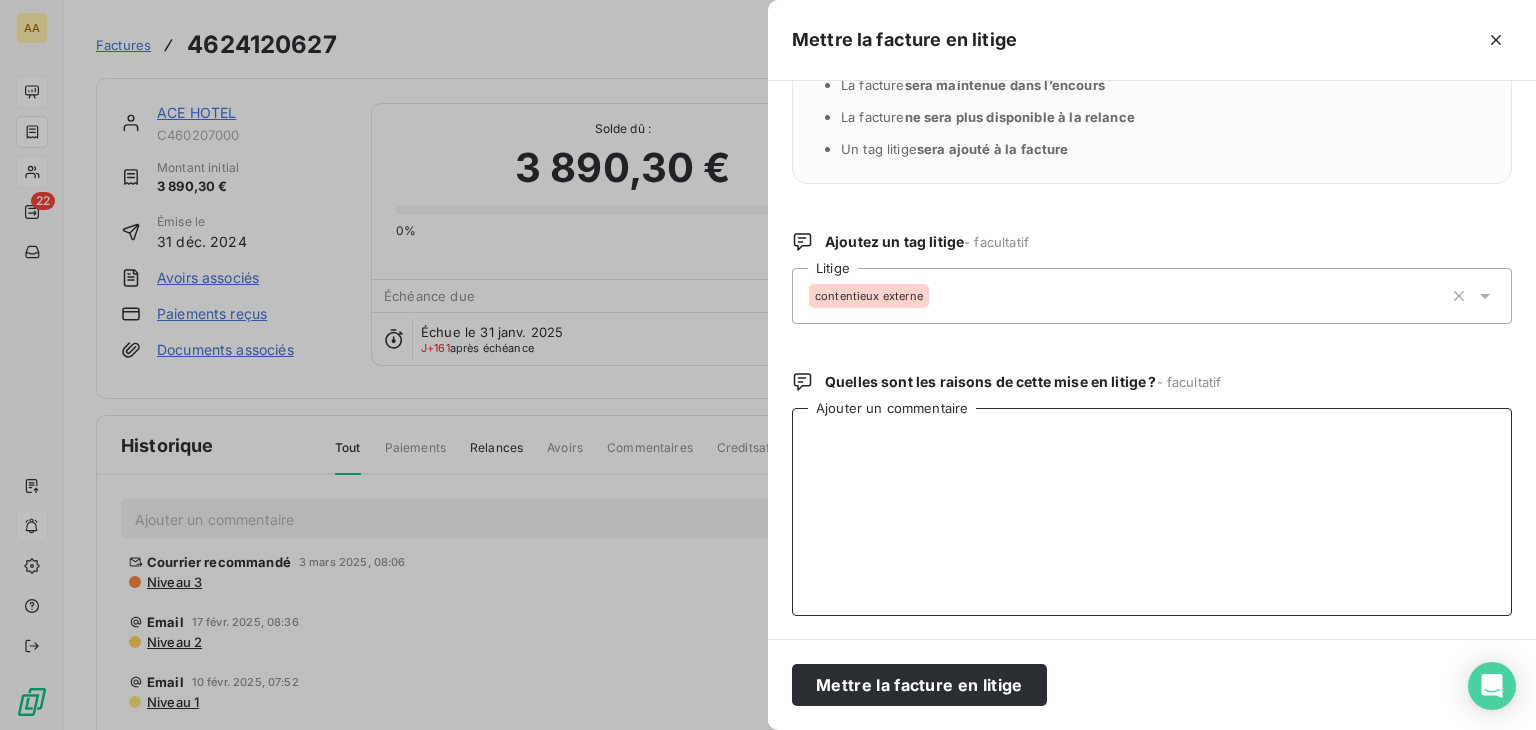 click on "Ajouter un commentaire" at bounding box center (1152, 512) 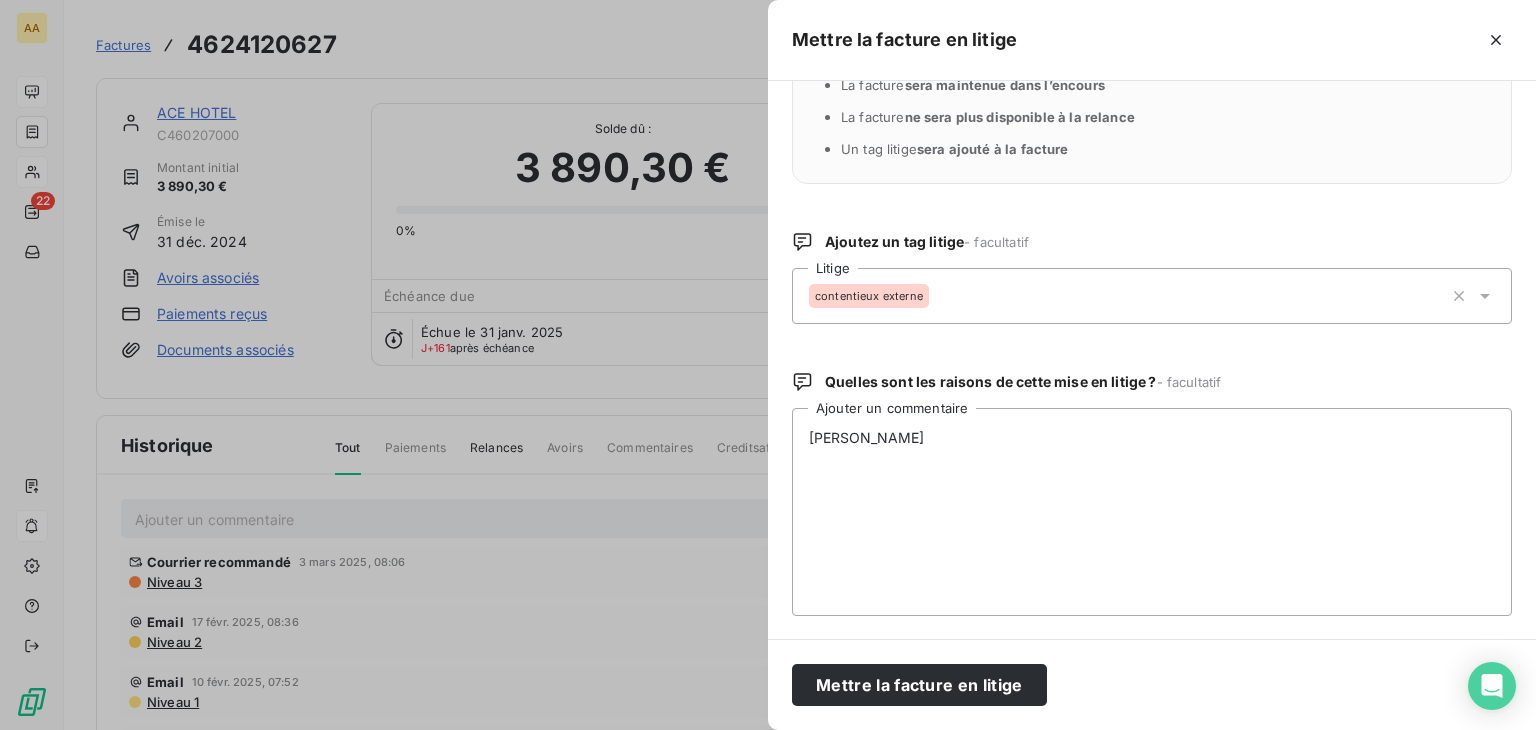 click 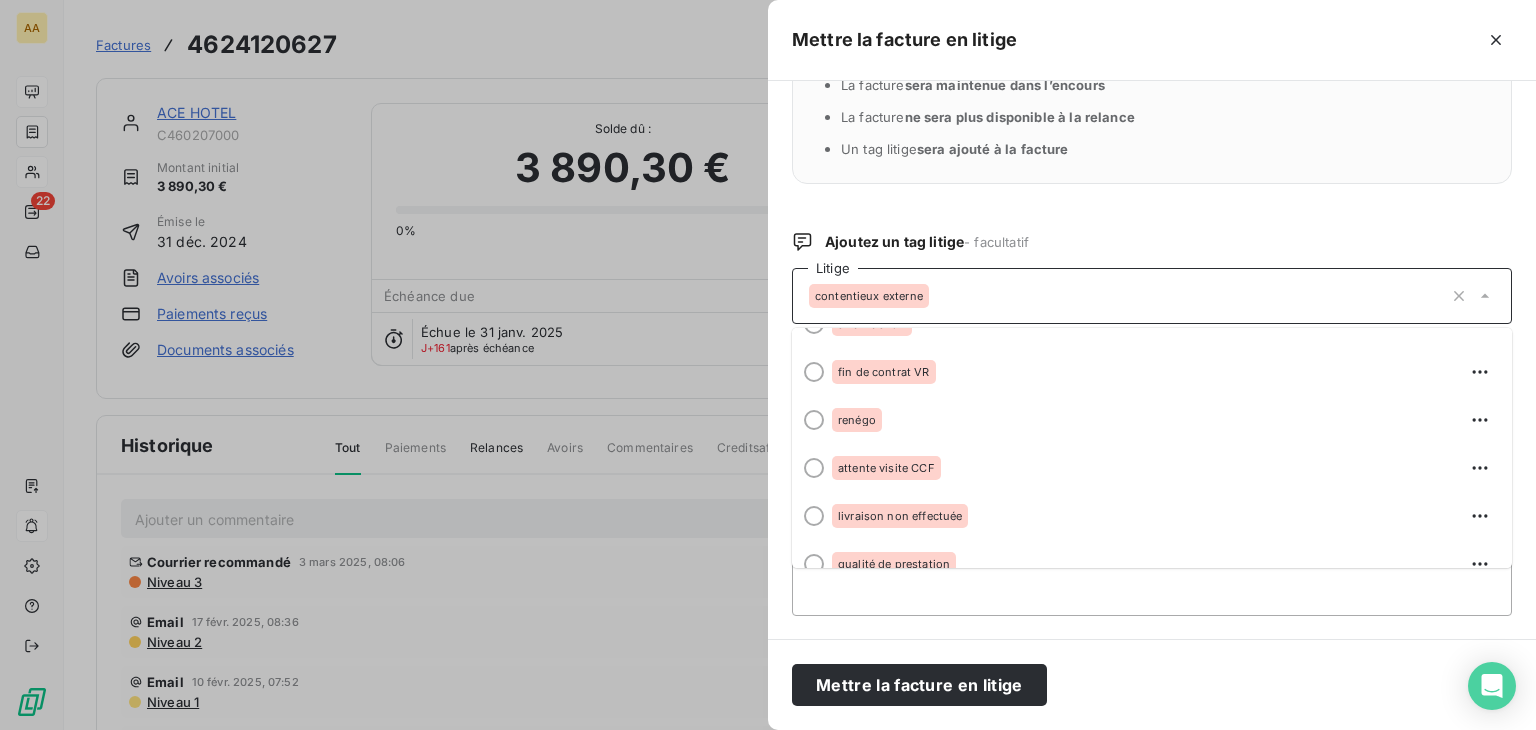 scroll, scrollTop: 0, scrollLeft: 0, axis: both 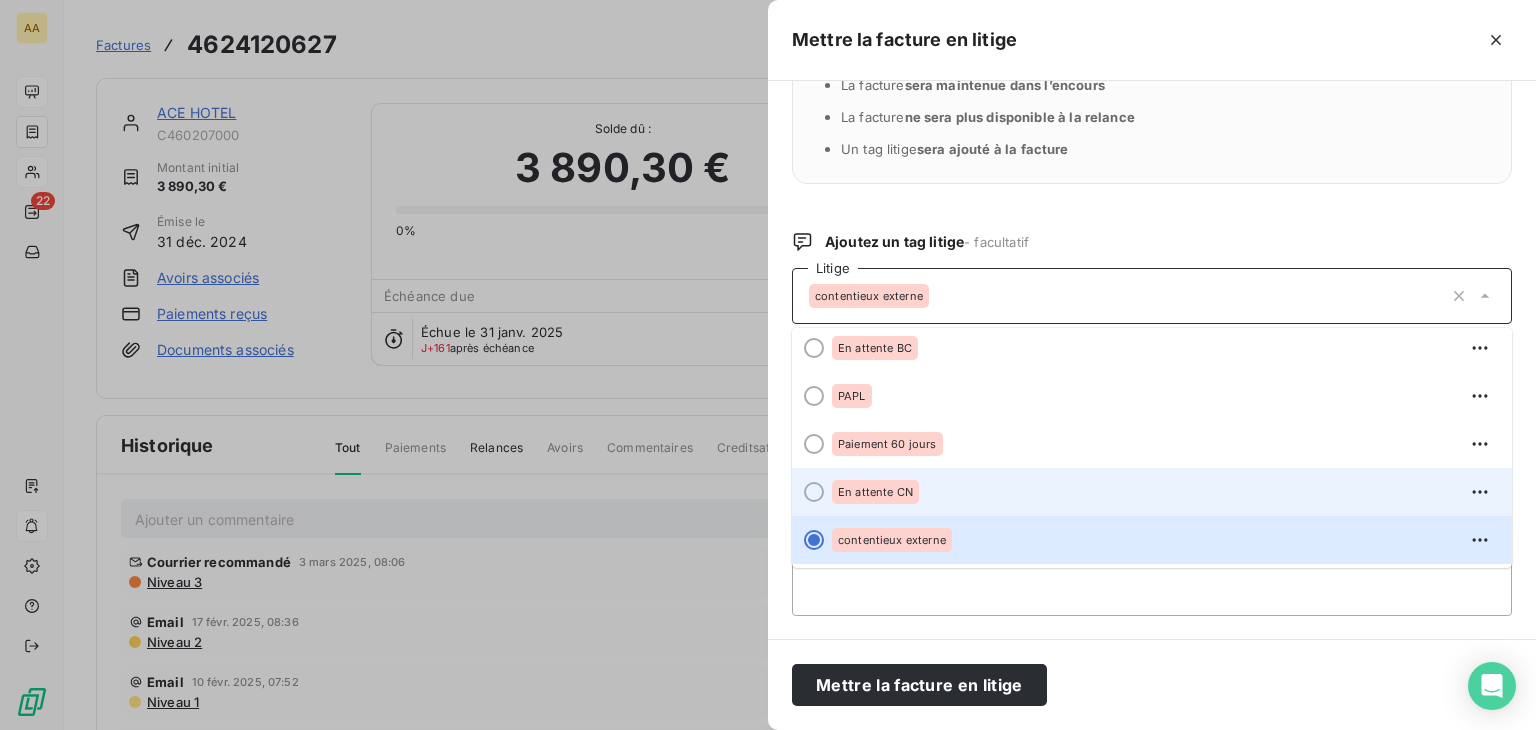 click at bounding box center [814, 492] 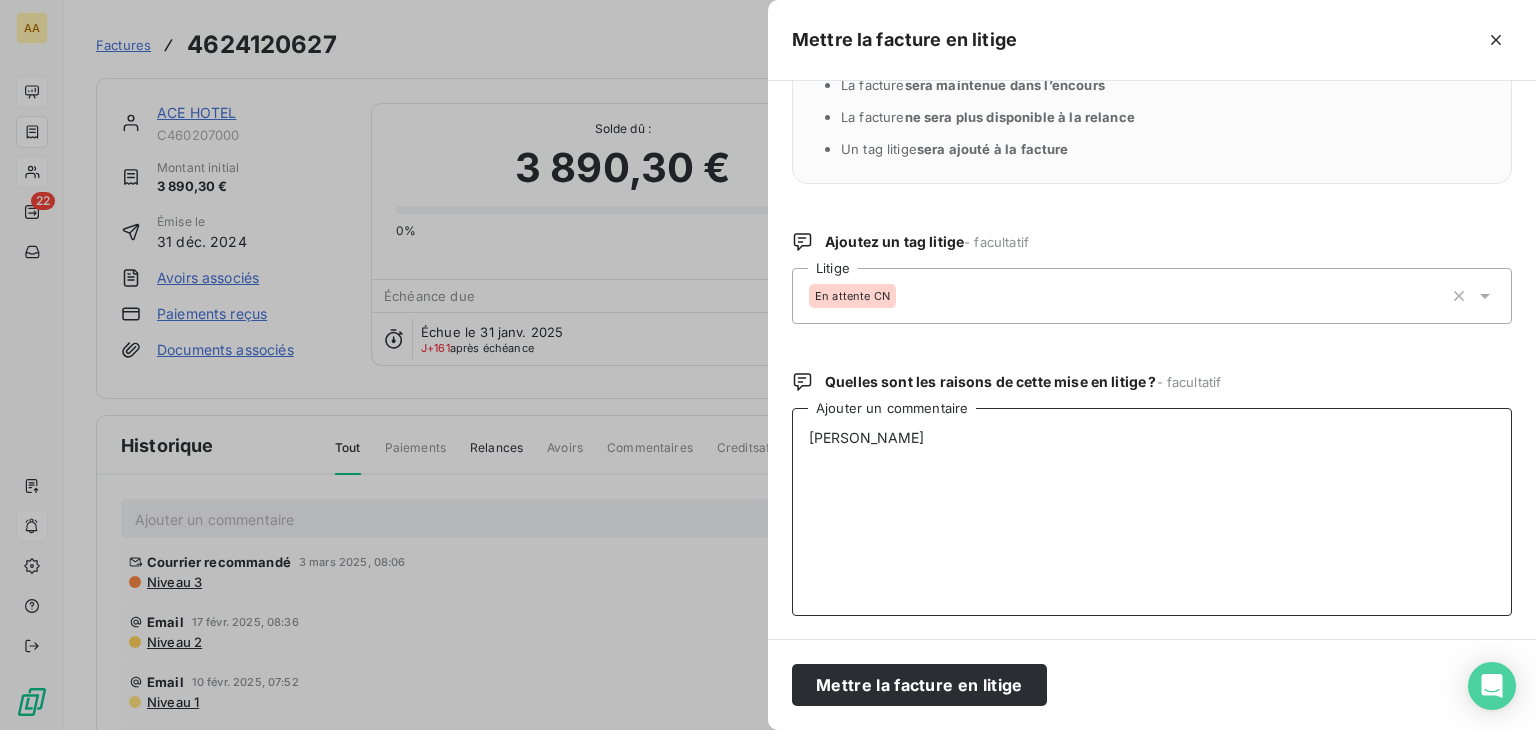 drag, startPoint x: 1065, startPoint y: 523, endPoint x: 1036, endPoint y: 509, distance: 32.202484 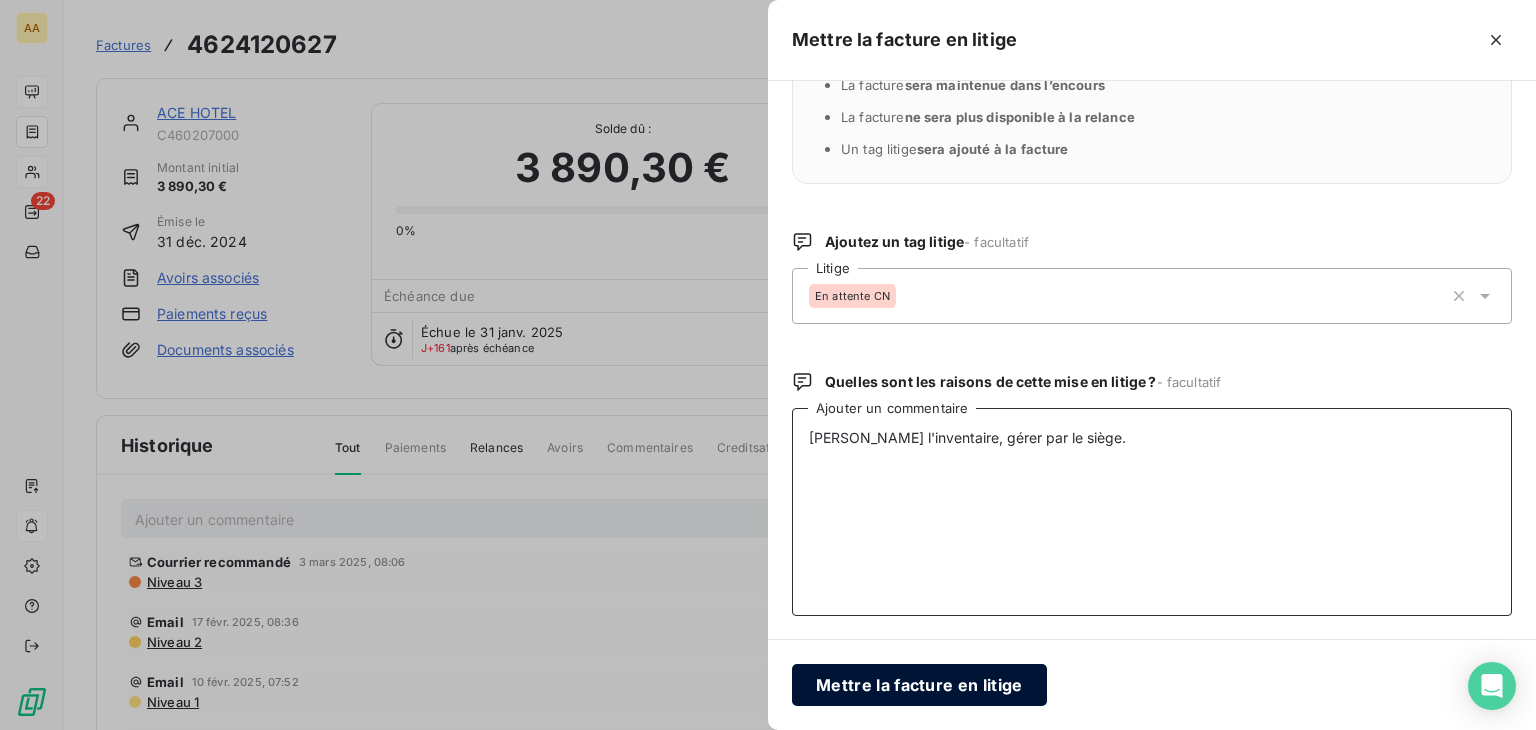 type on "[PERSON_NAME] l'inventaire, gérer par le siège." 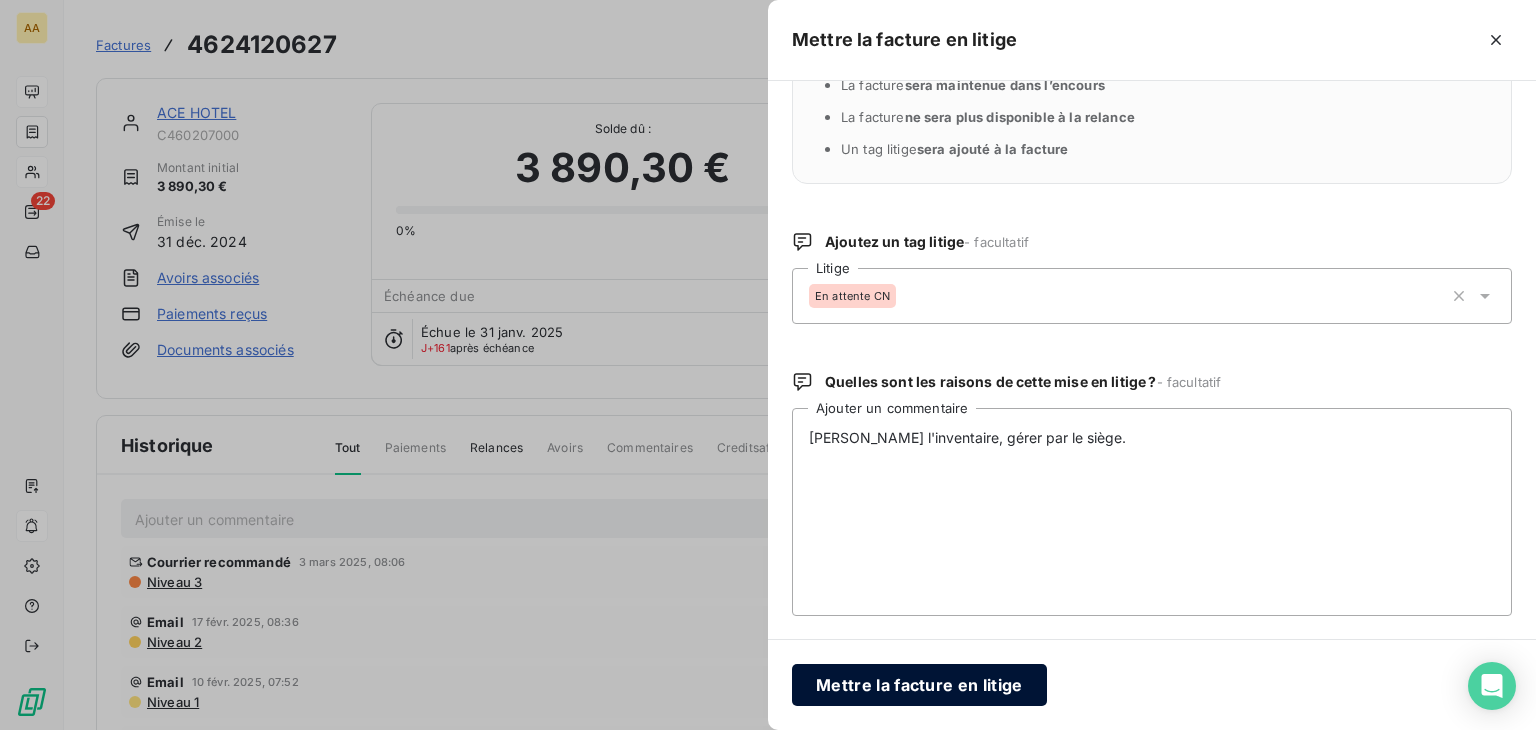 click on "Mettre la facture en litige" at bounding box center [919, 685] 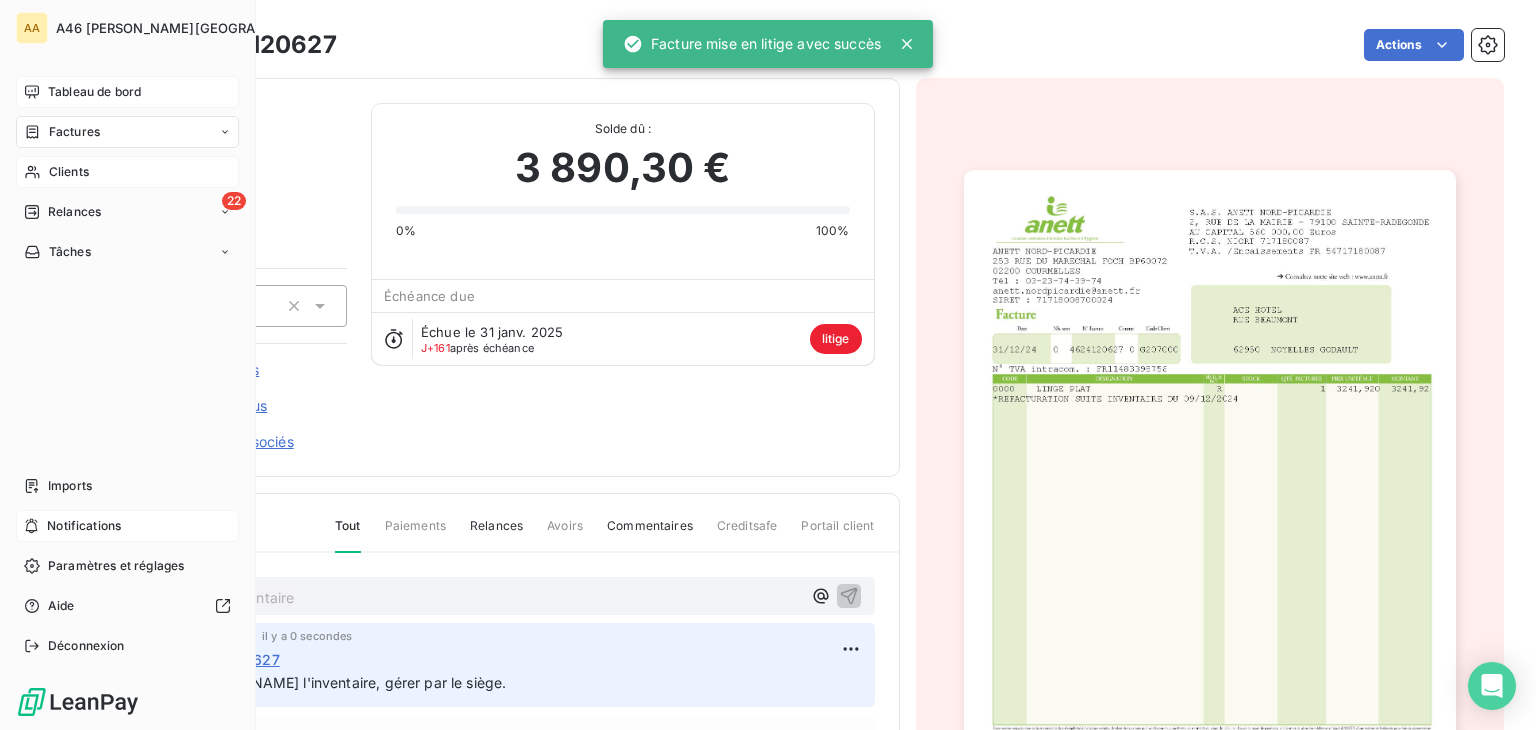 click on "Tableau de bord" at bounding box center [94, 92] 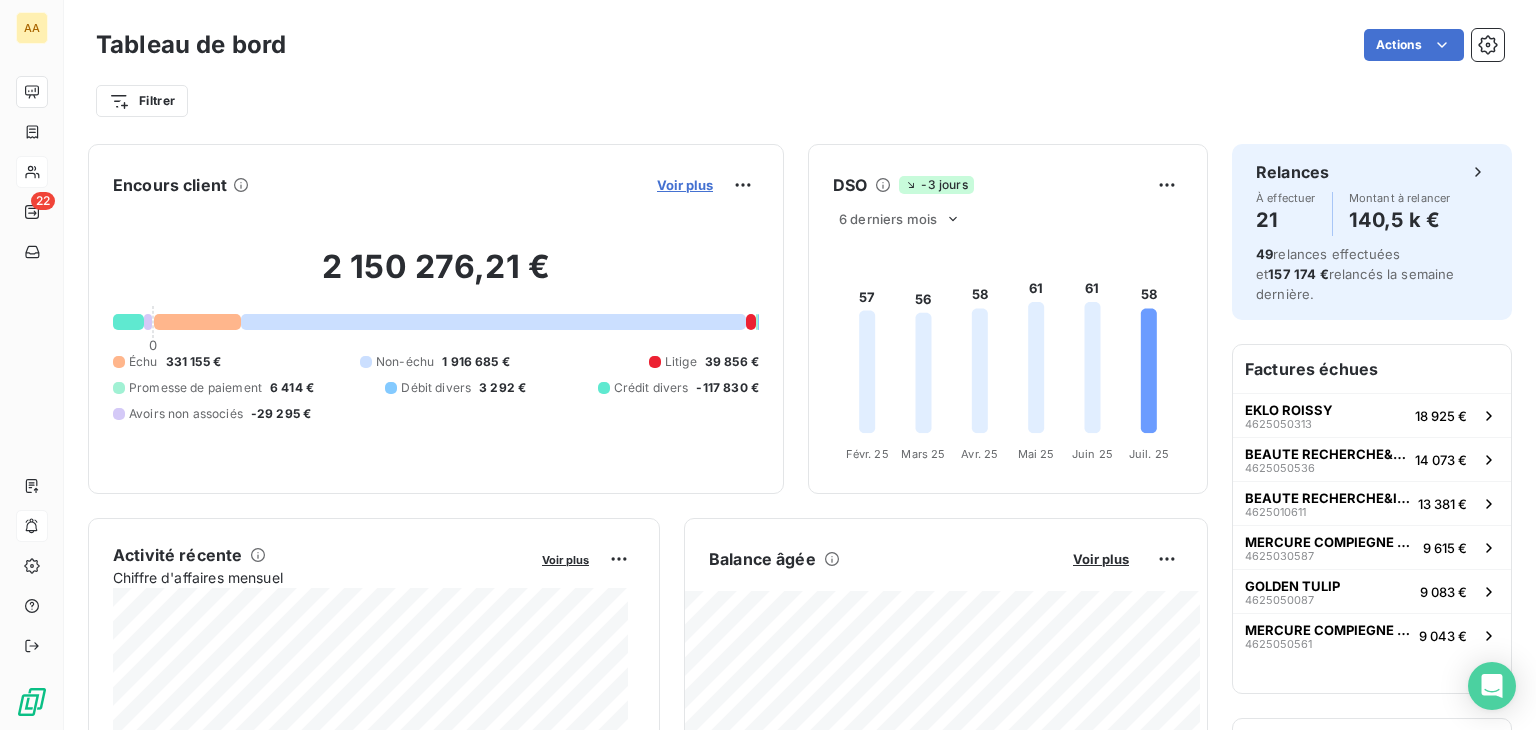 click on "Voir plus" at bounding box center (685, 185) 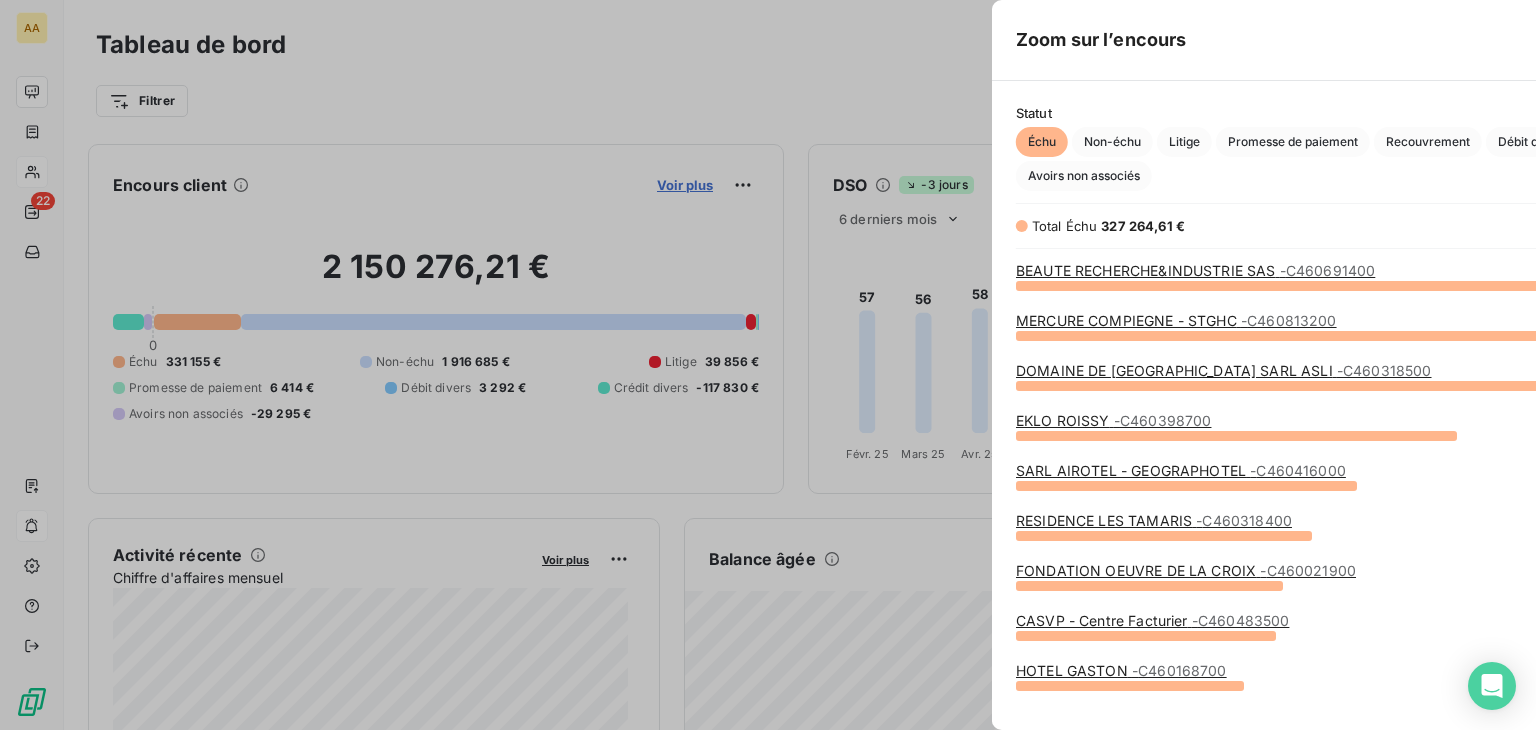 scroll, scrollTop: 16, scrollLeft: 16, axis: both 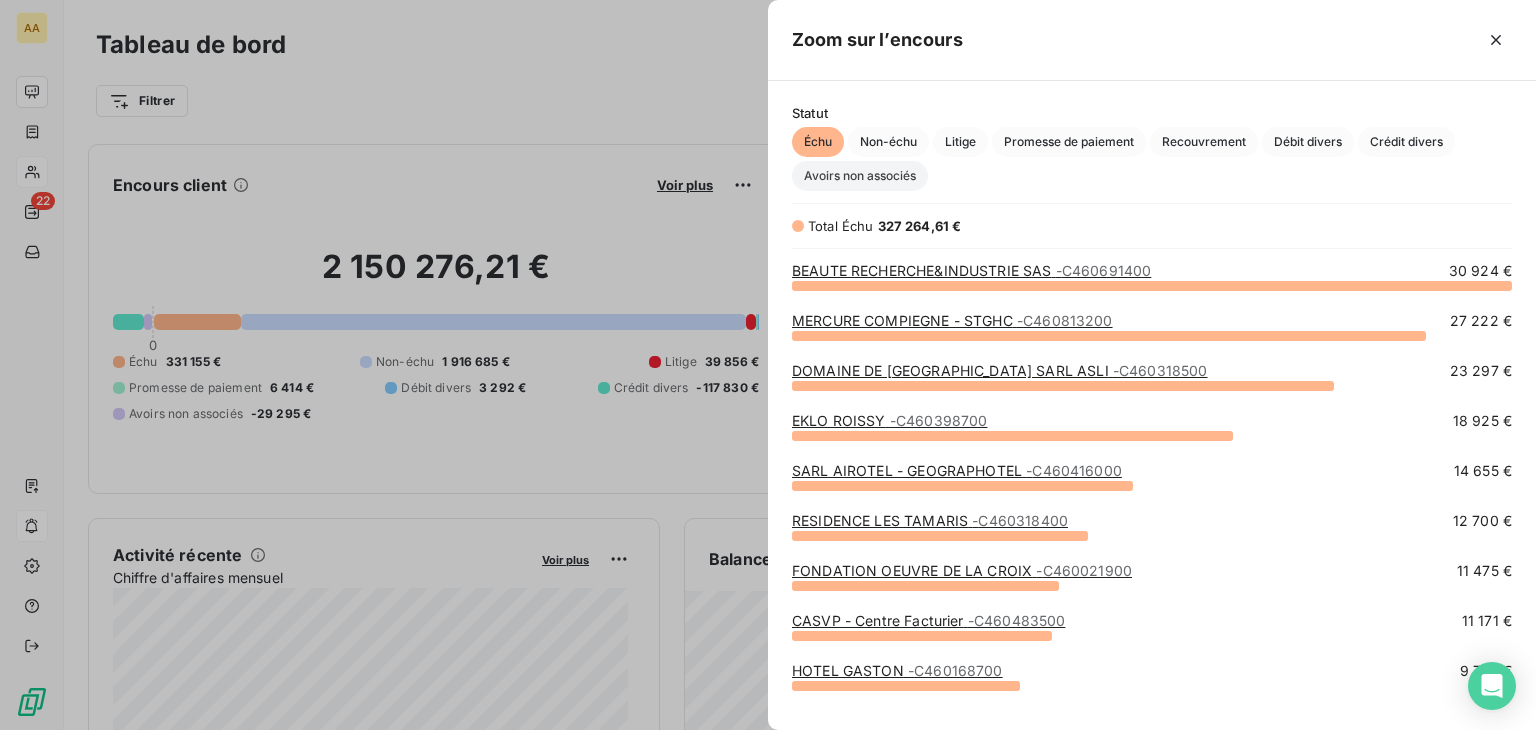 click on "Avoirs non associés" at bounding box center (860, 176) 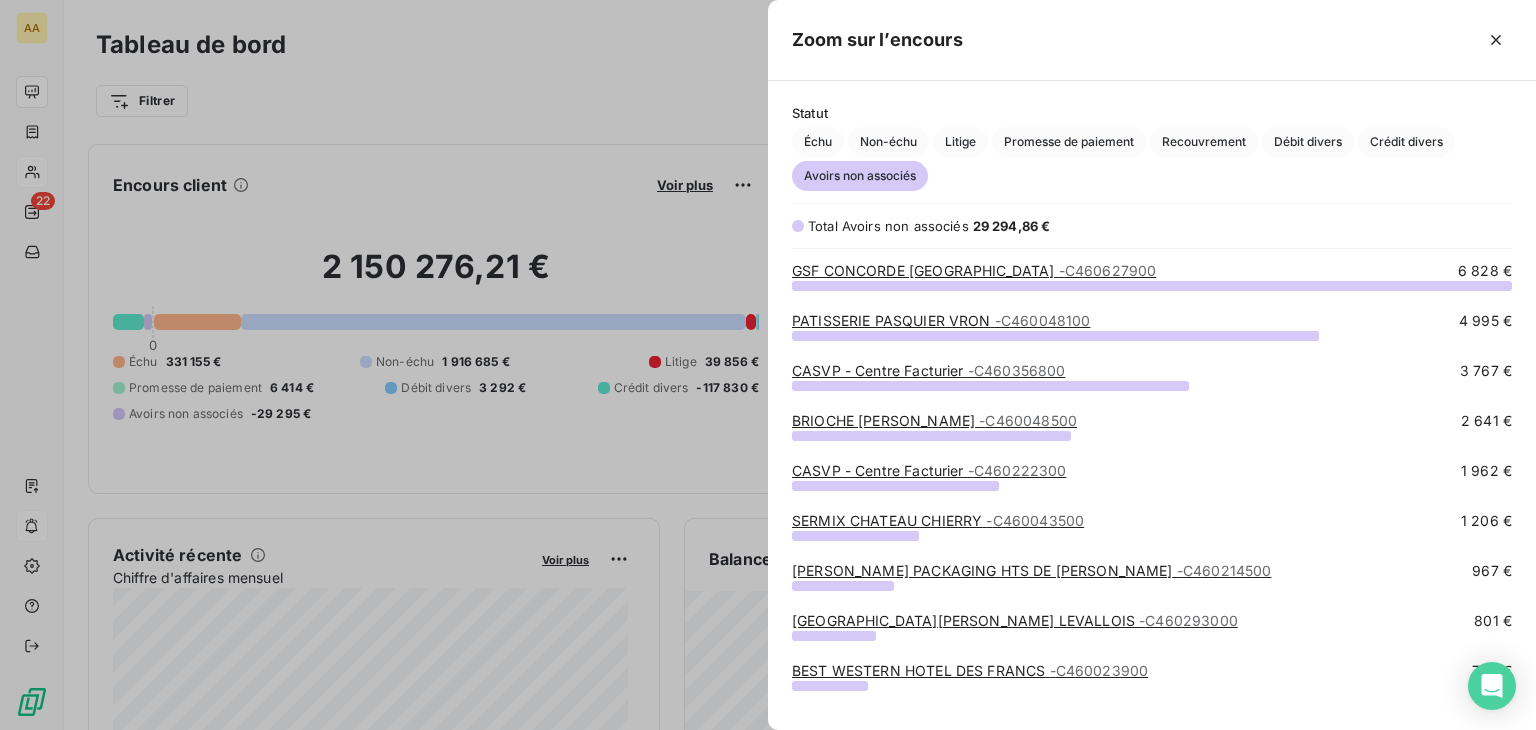 scroll, scrollTop: 16, scrollLeft: 16, axis: both 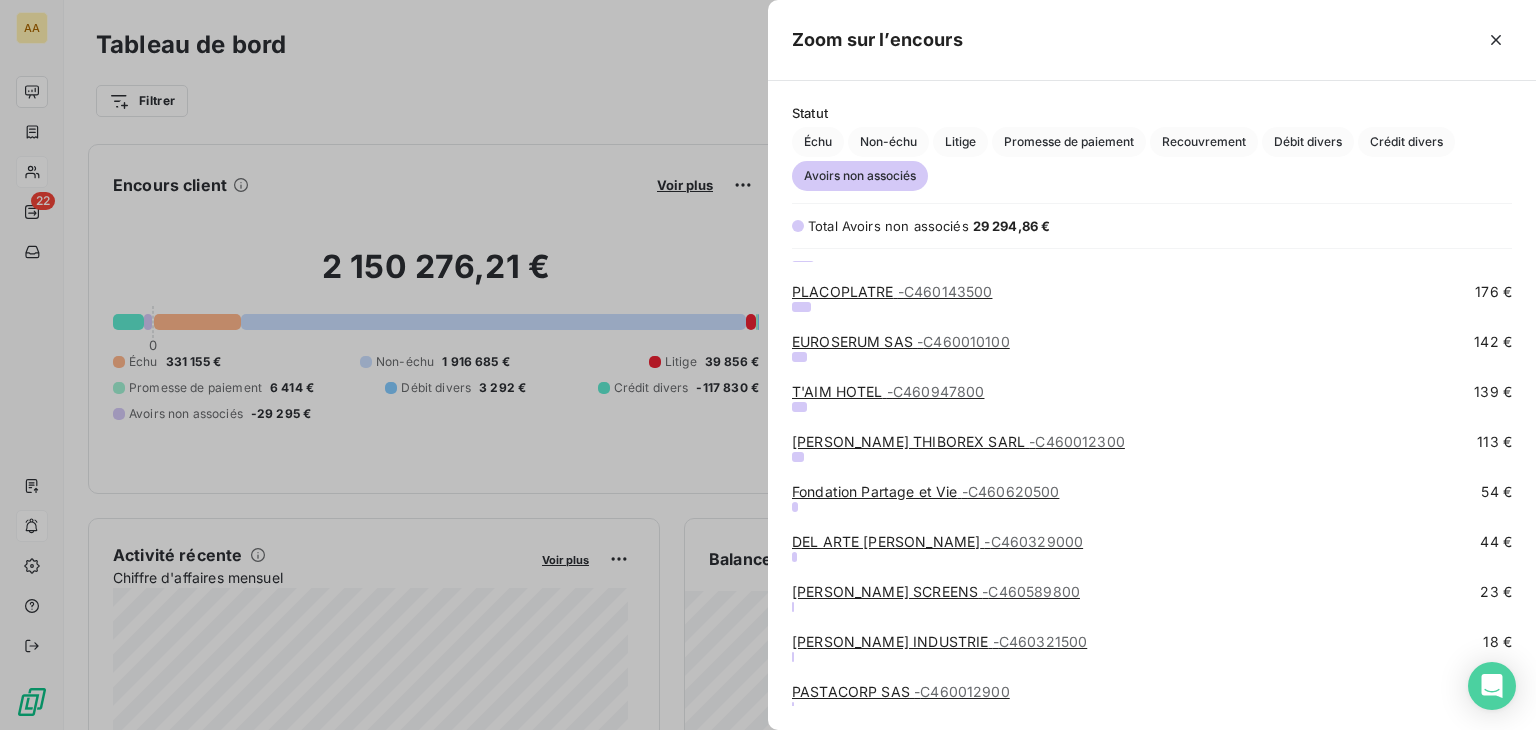 click on "-  C460012300" at bounding box center [1077, 441] 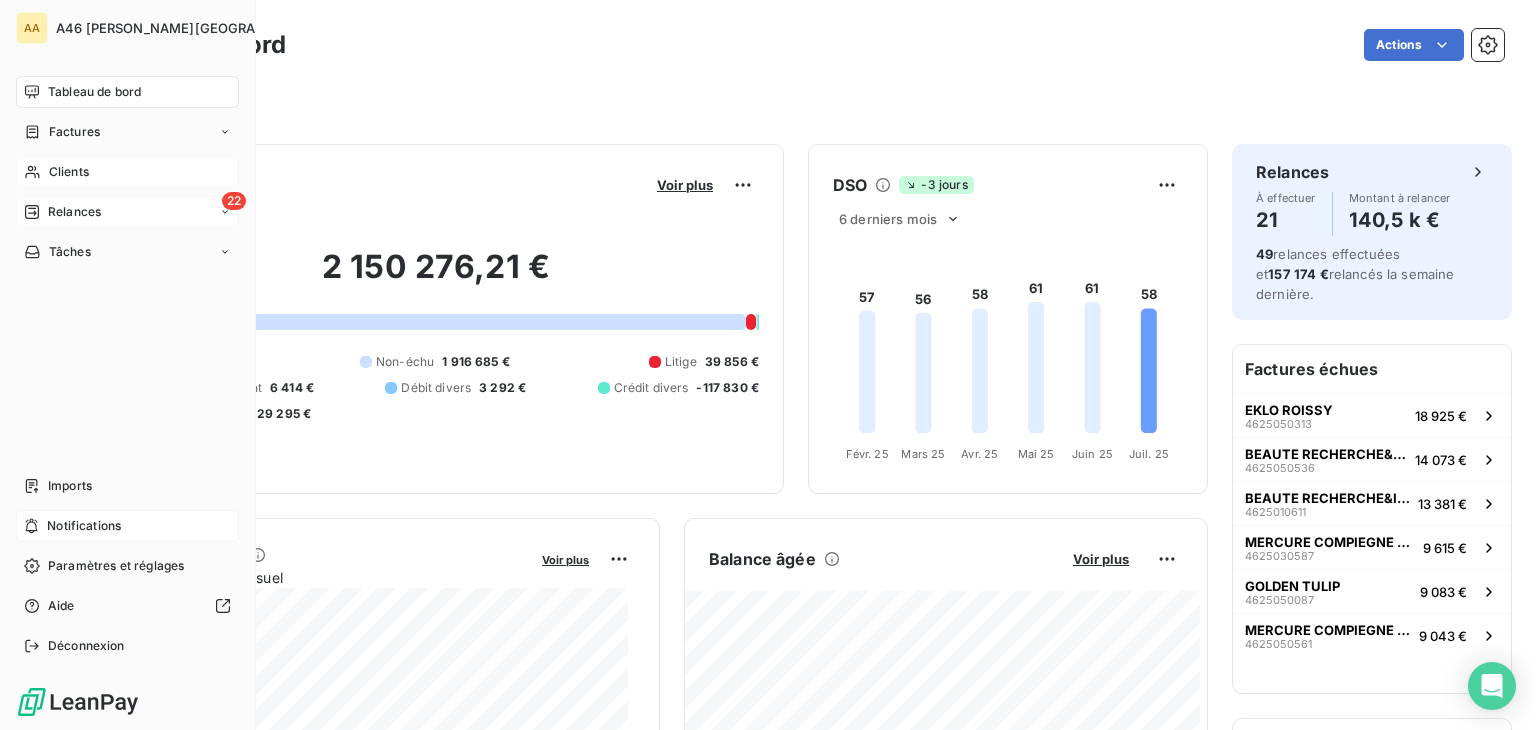 click on "Relances" at bounding box center [74, 212] 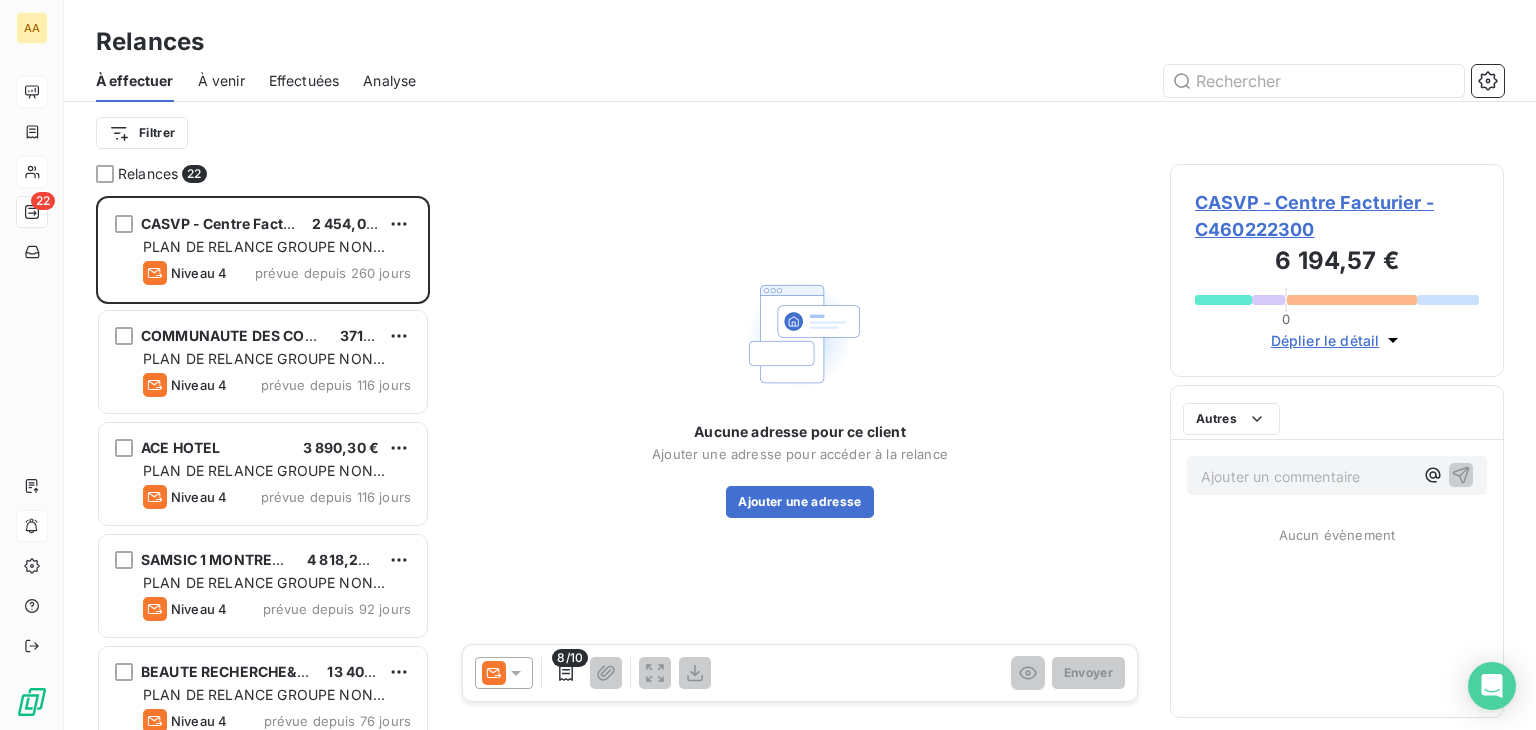 scroll, scrollTop: 16, scrollLeft: 16, axis: both 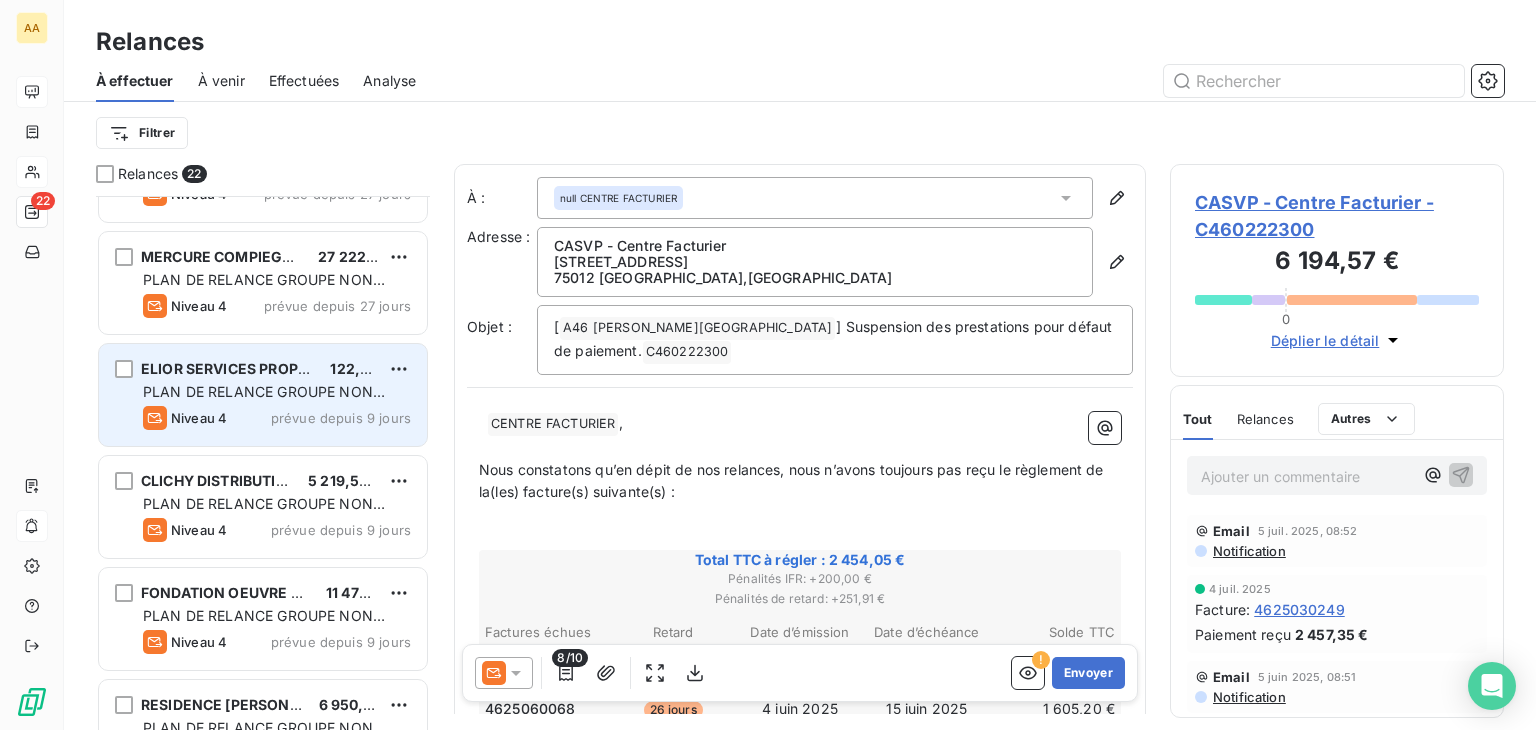 click on "PLAN DE RELANCE GROUPE NON AUTOMATIQUE" at bounding box center (264, 401) 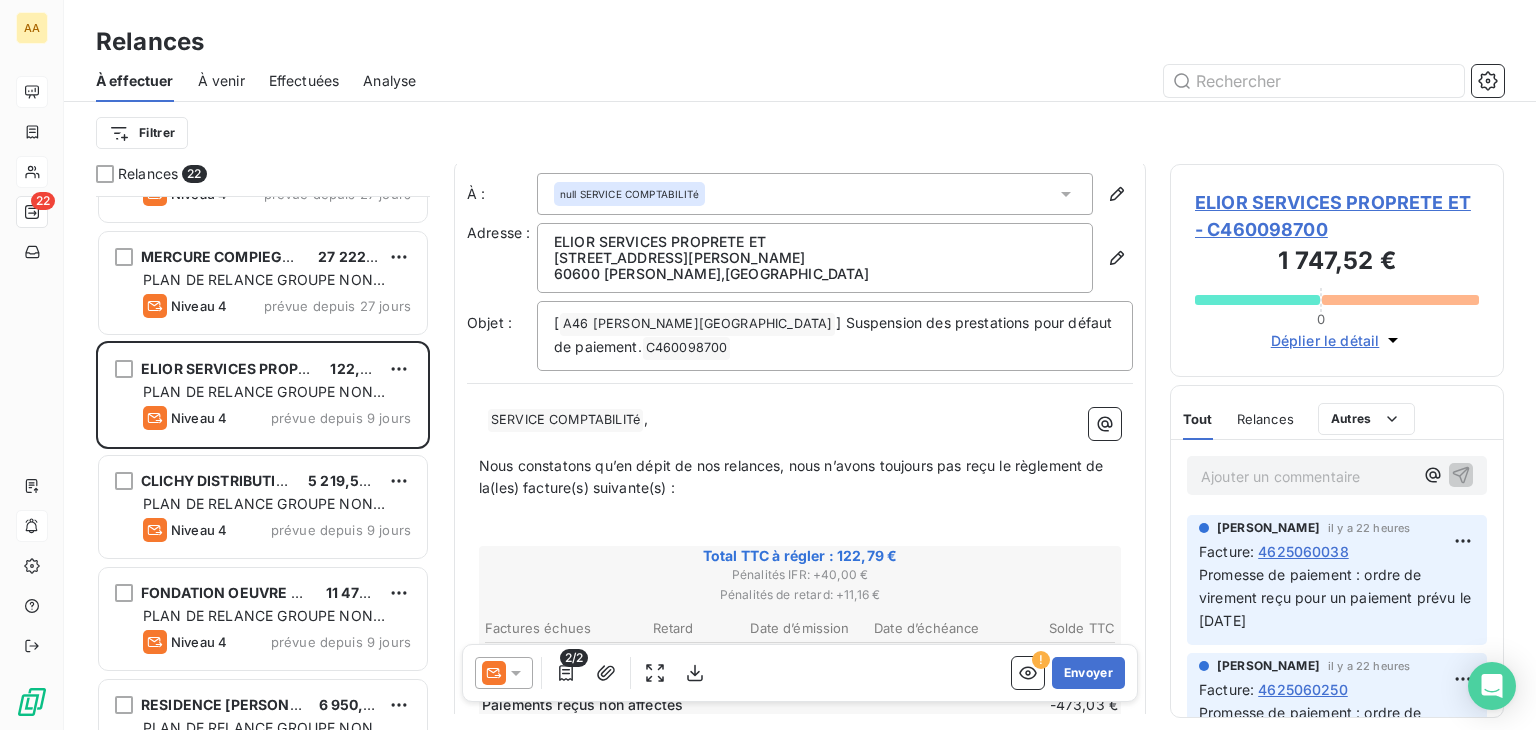 scroll, scrollTop: 0, scrollLeft: 0, axis: both 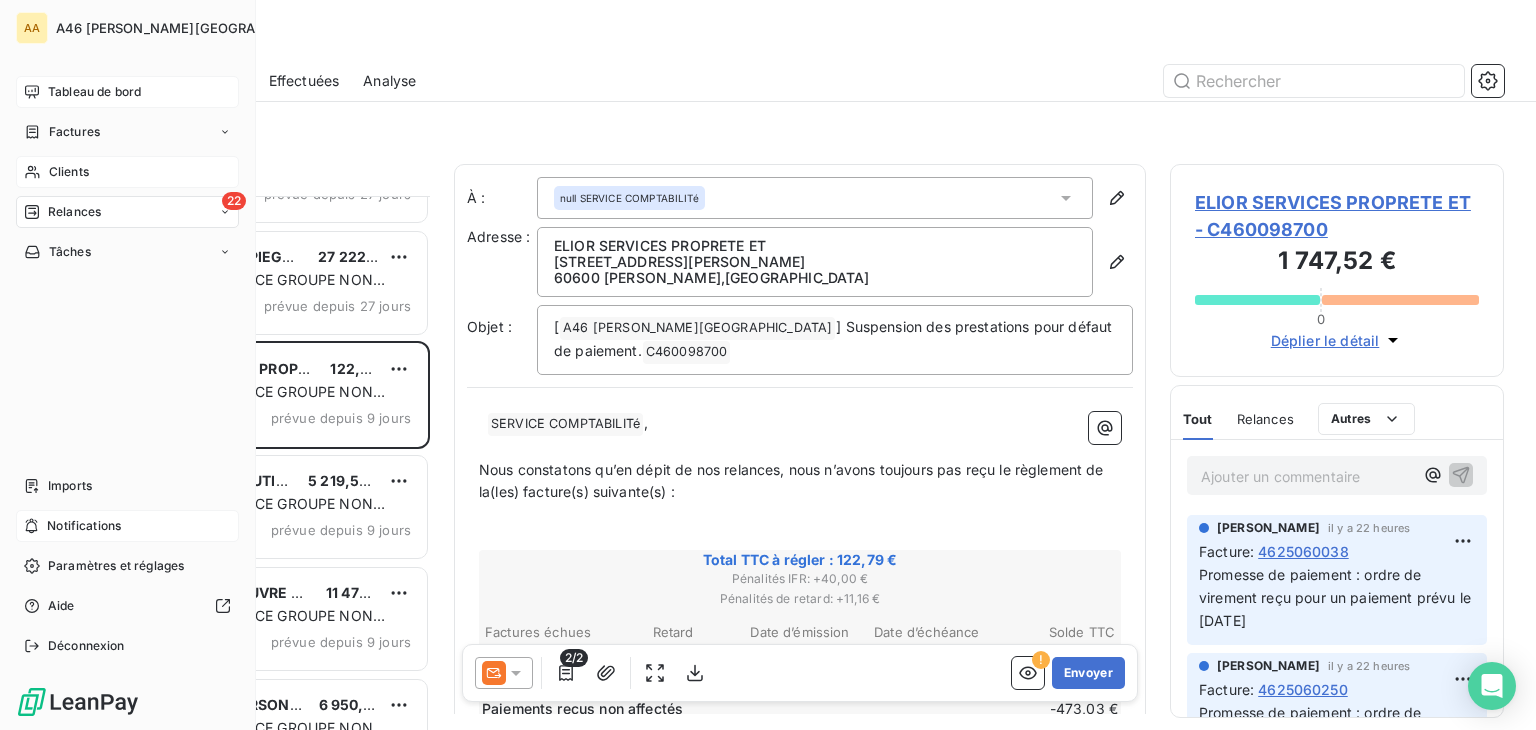 click on "Tableau de bord" at bounding box center (94, 92) 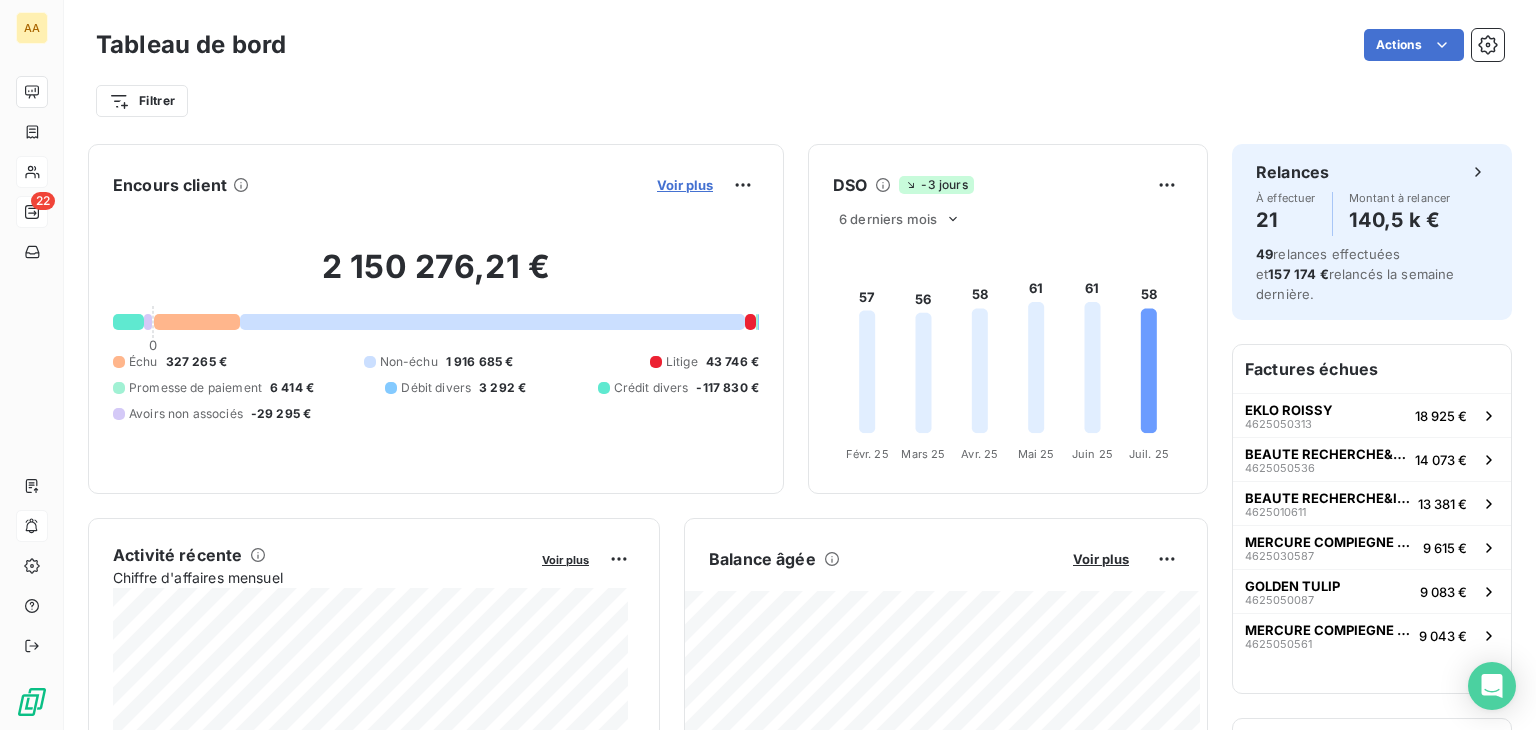 click on "Voir plus" at bounding box center [685, 185] 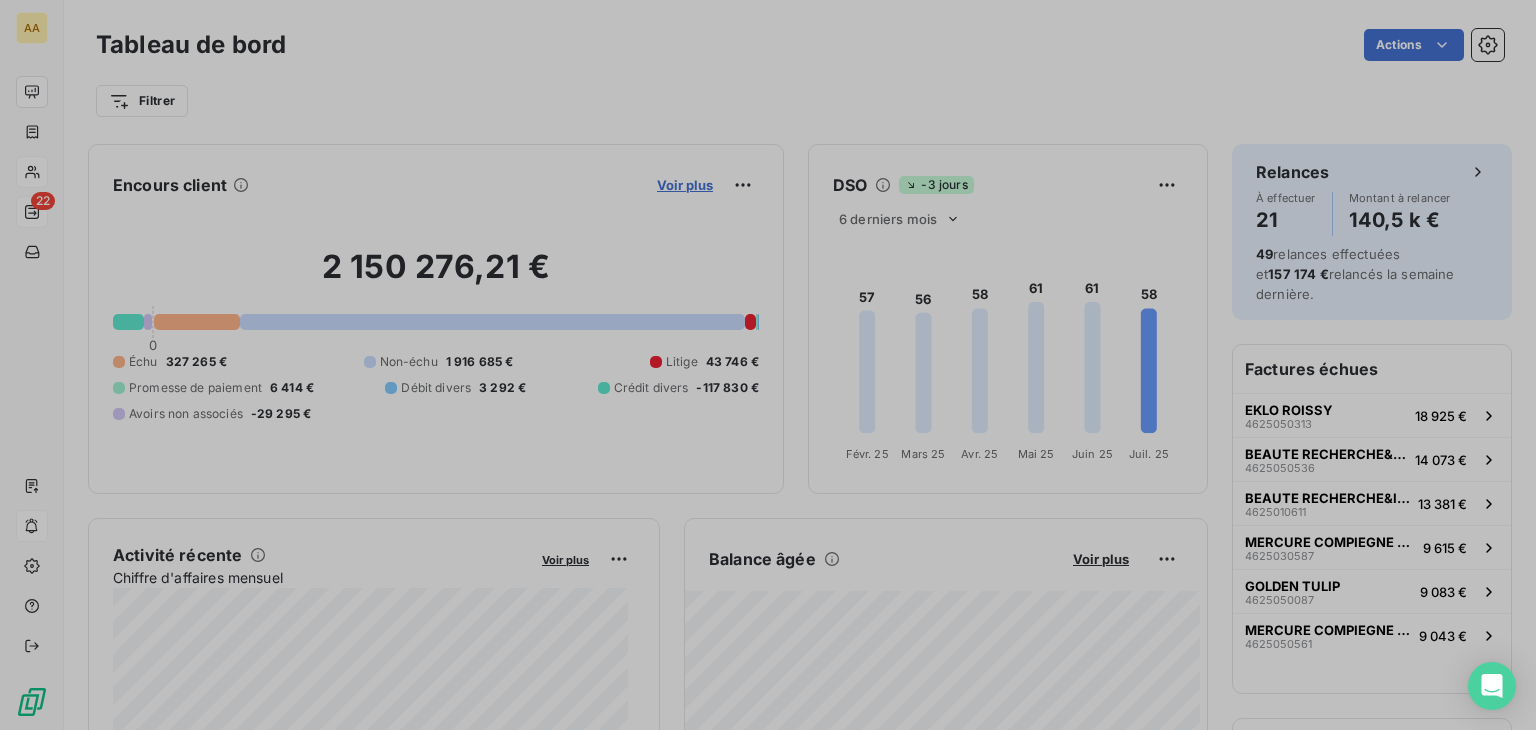 scroll, scrollTop: 16, scrollLeft: 16, axis: both 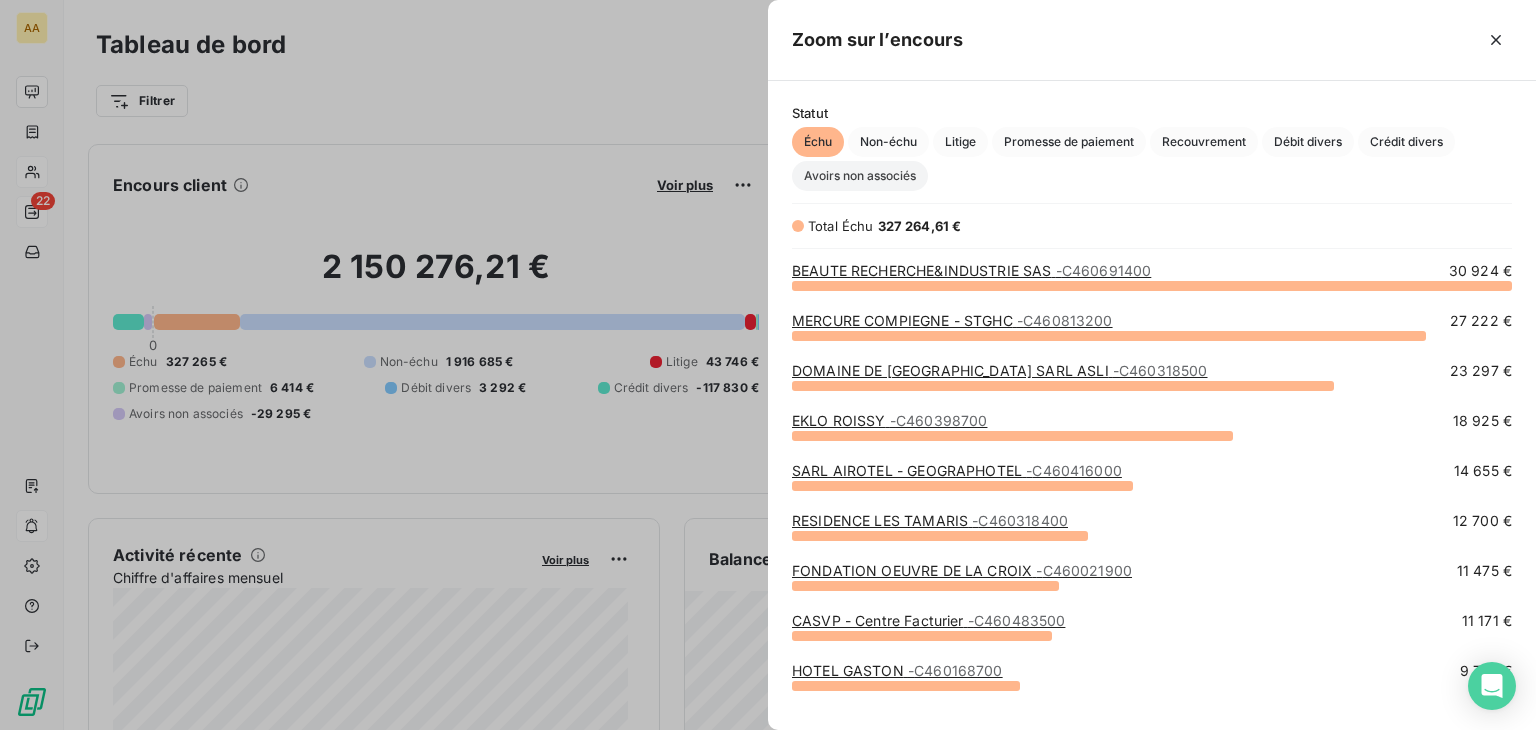 click on "Avoirs non associés" at bounding box center (860, 176) 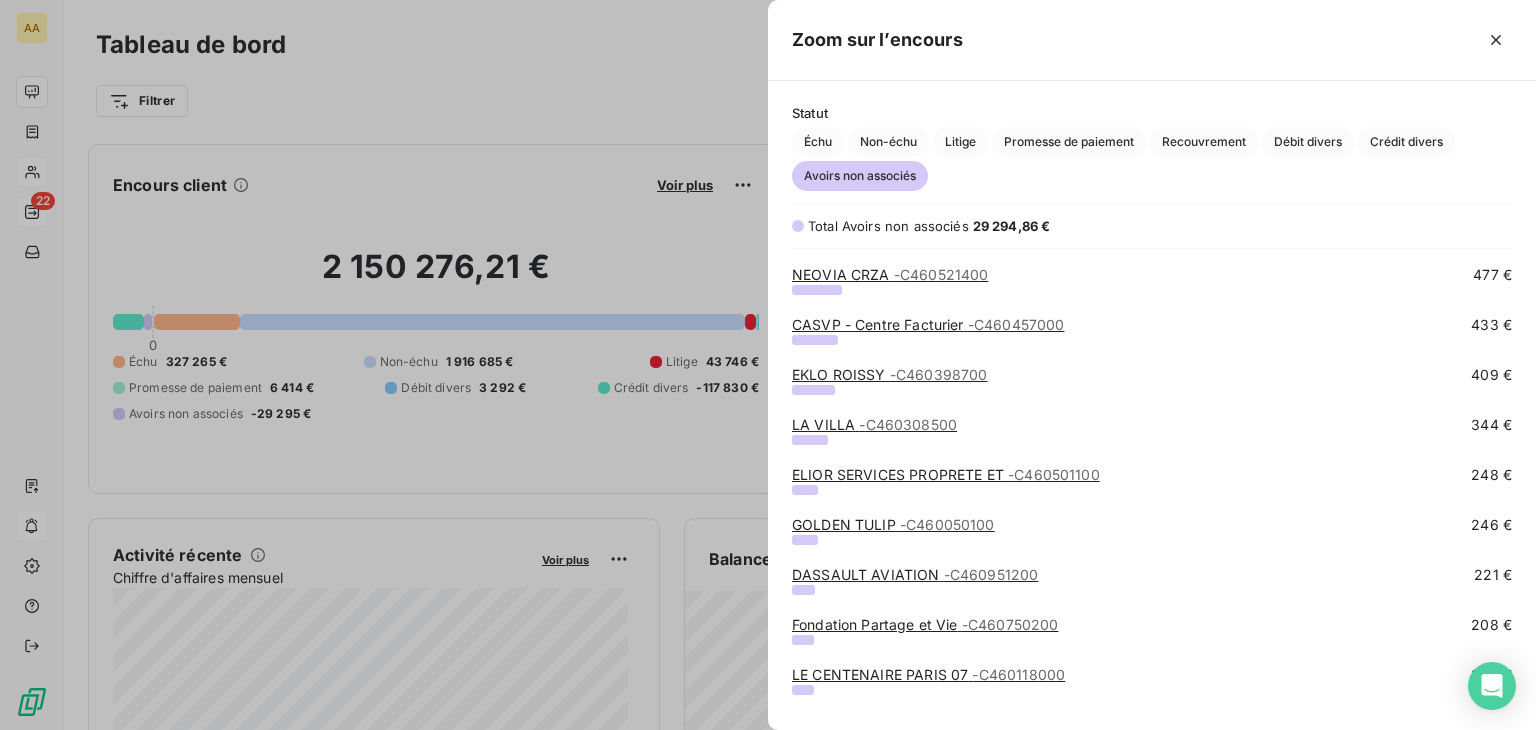 scroll, scrollTop: 600, scrollLeft: 0, axis: vertical 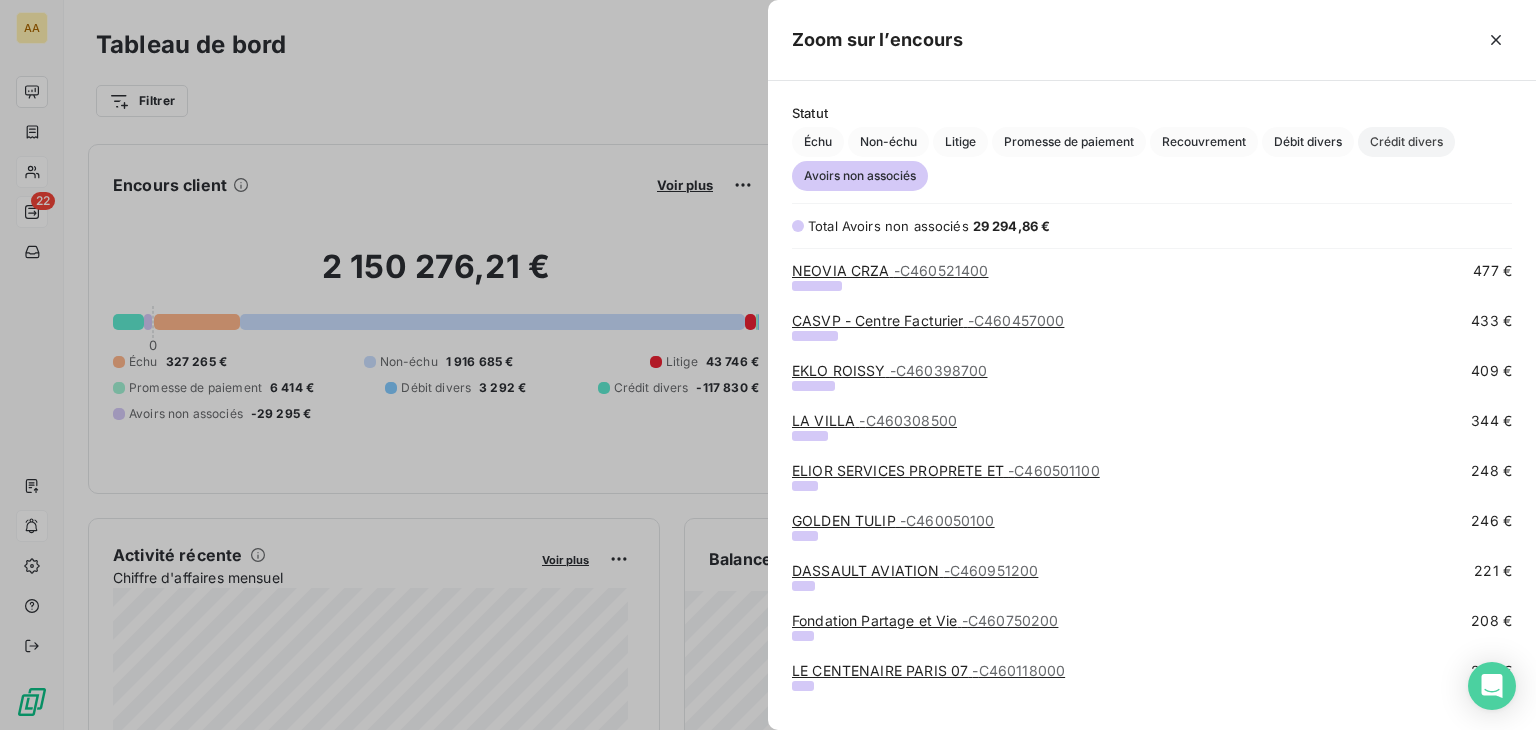 click on "Crédit divers" at bounding box center (1406, 142) 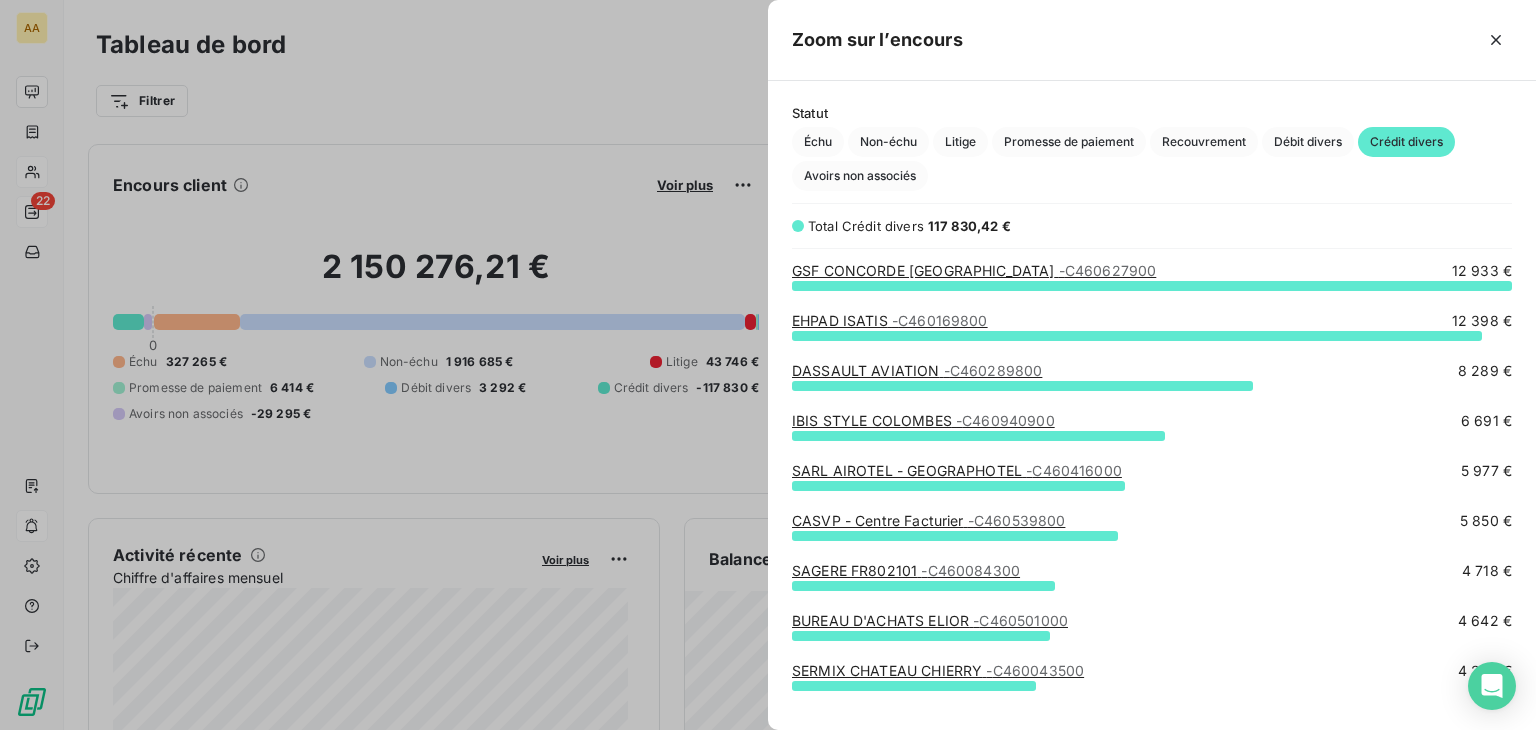 scroll, scrollTop: 16, scrollLeft: 16, axis: both 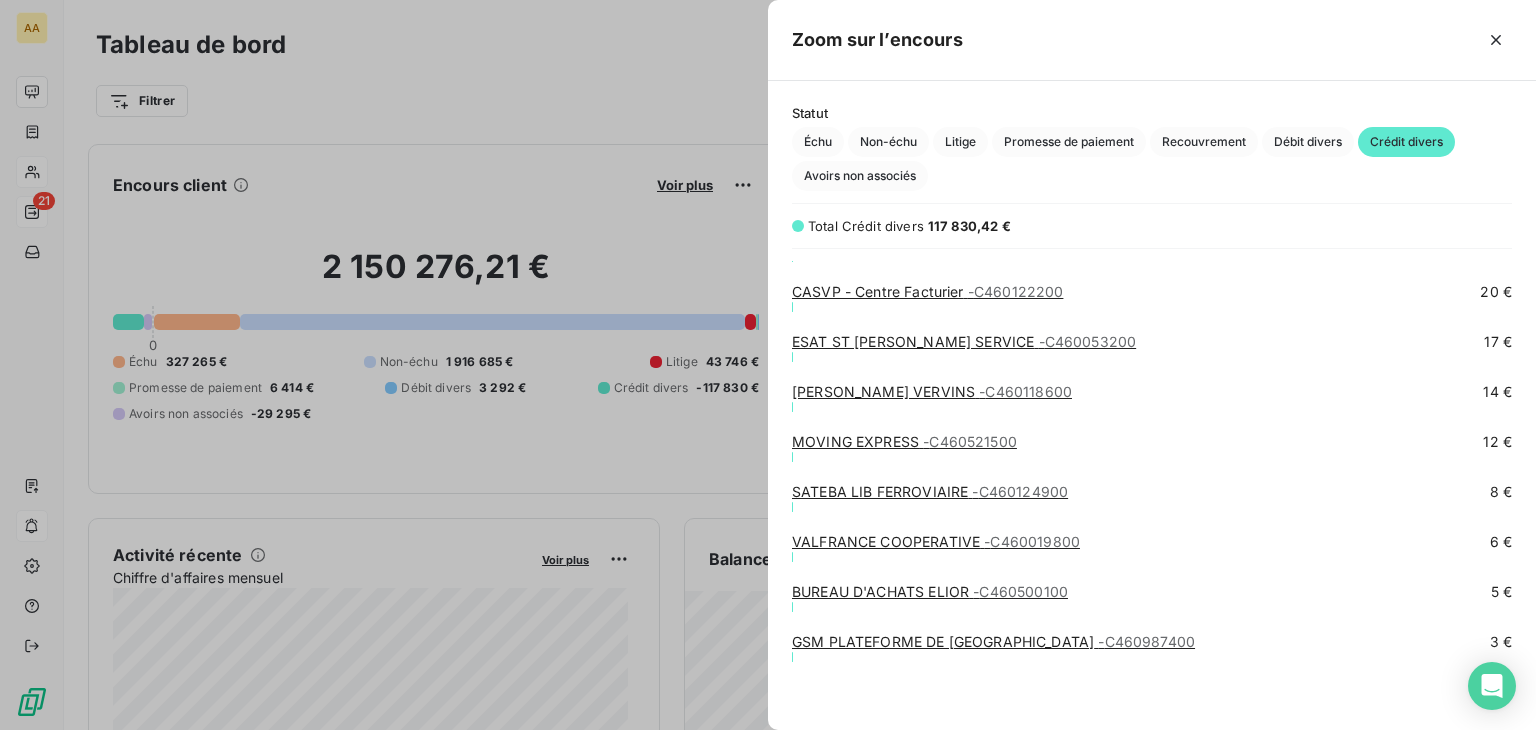 click on "ESAT ST [PERSON_NAME] SERVICE   -  C460053200 17 €" at bounding box center [1152, 342] 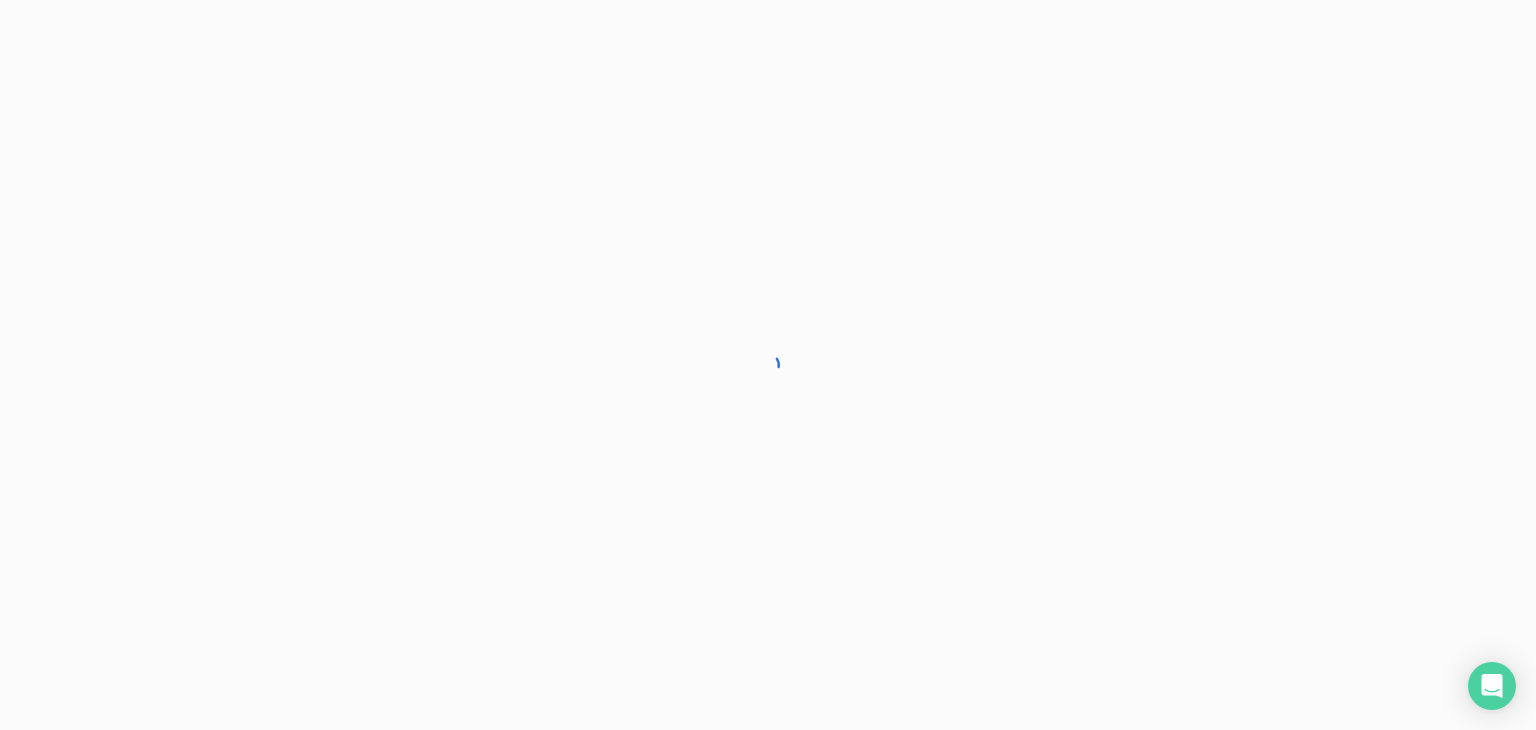 scroll, scrollTop: 0, scrollLeft: 0, axis: both 